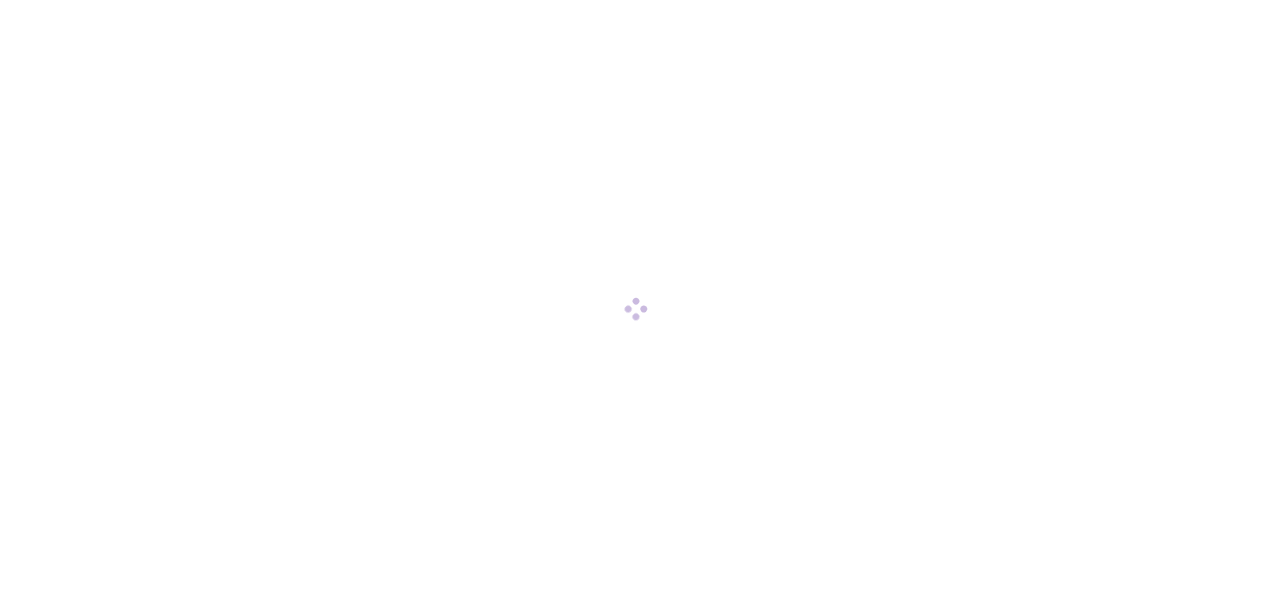 scroll, scrollTop: 0, scrollLeft: 0, axis: both 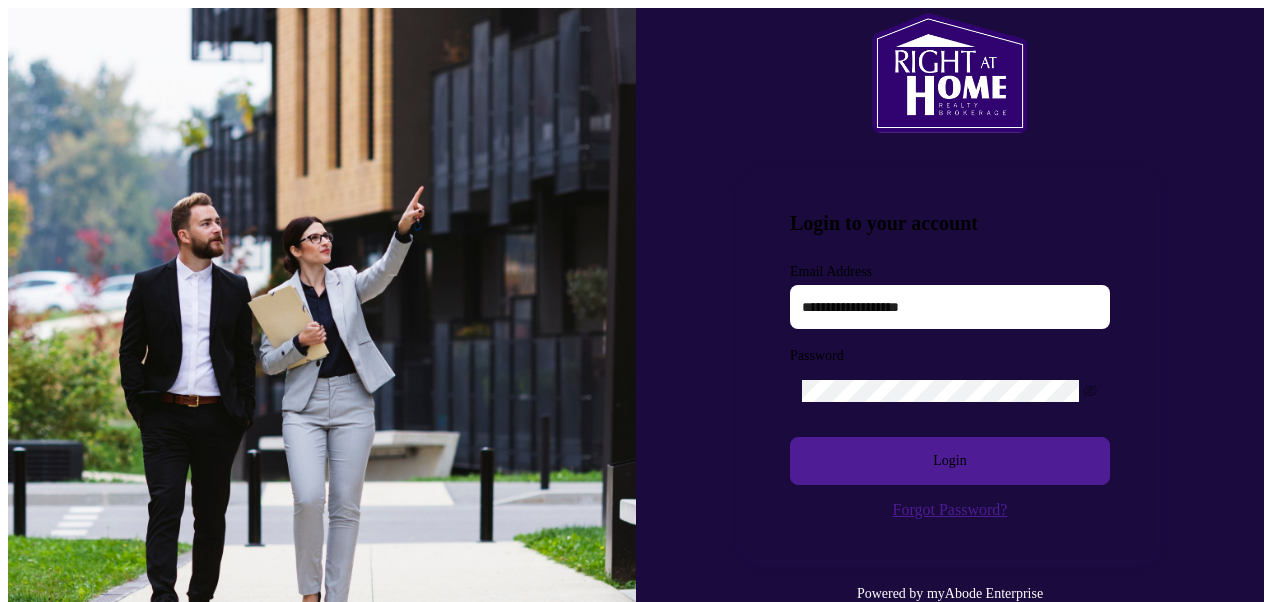 click at bounding box center [950, 307] 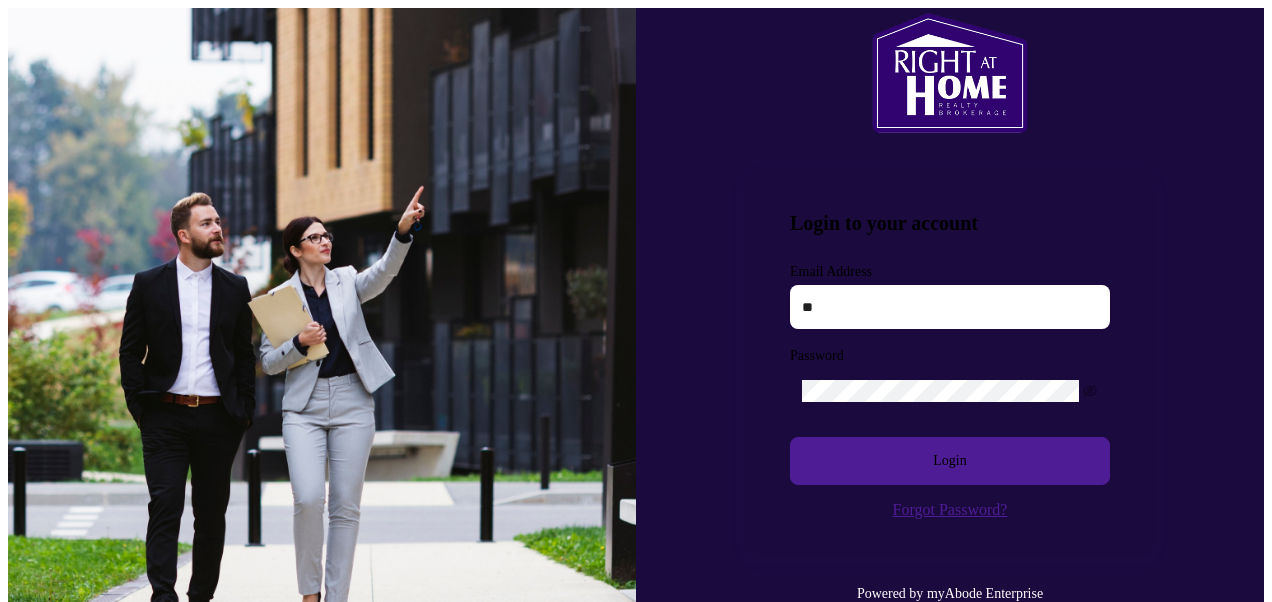 type on "**********" 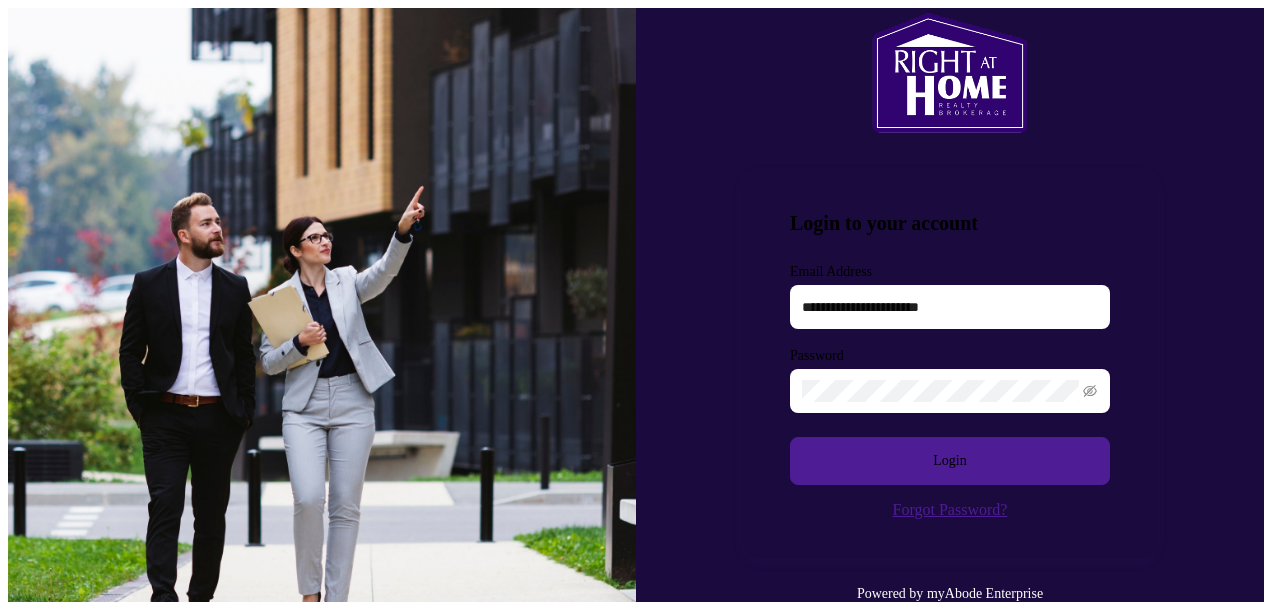 click on "Login" at bounding box center [950, 461] 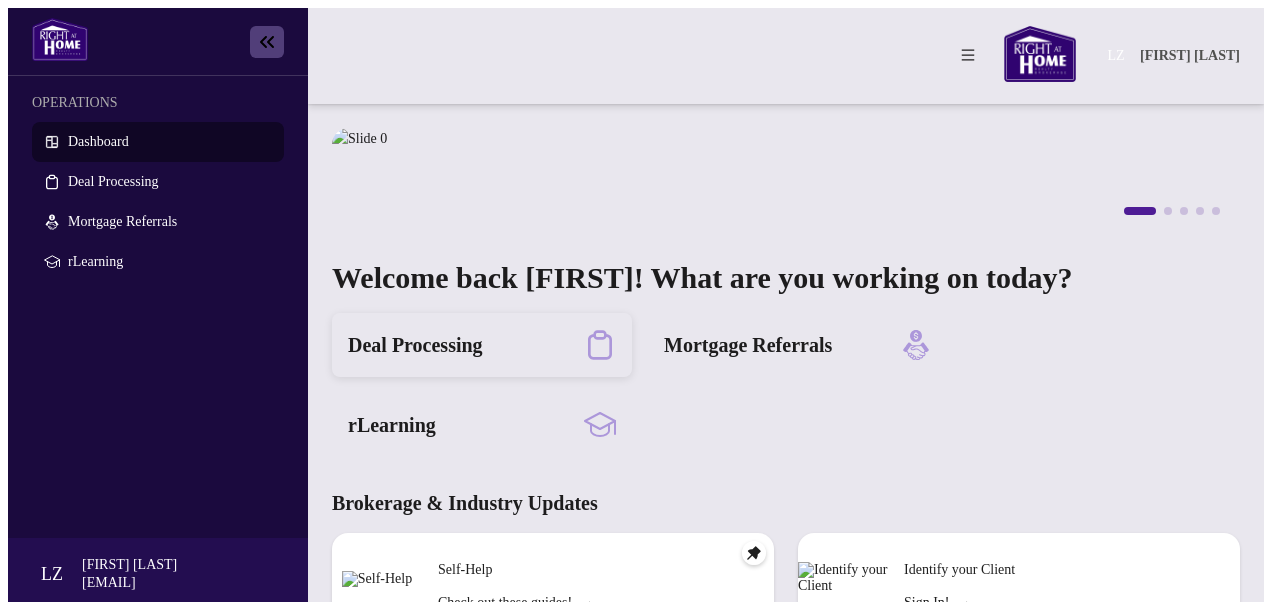 click on "Deal Processing" at bounding box center (482, 345) 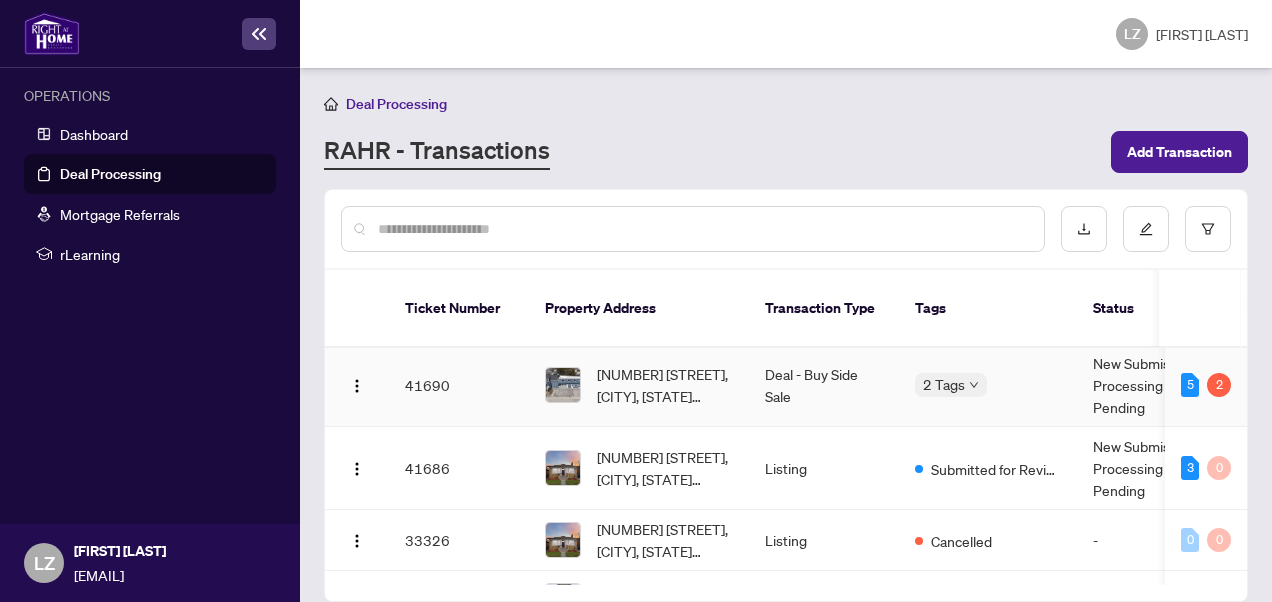 scroll, scrollTop: 0, scrollLeft: 0, axis: both 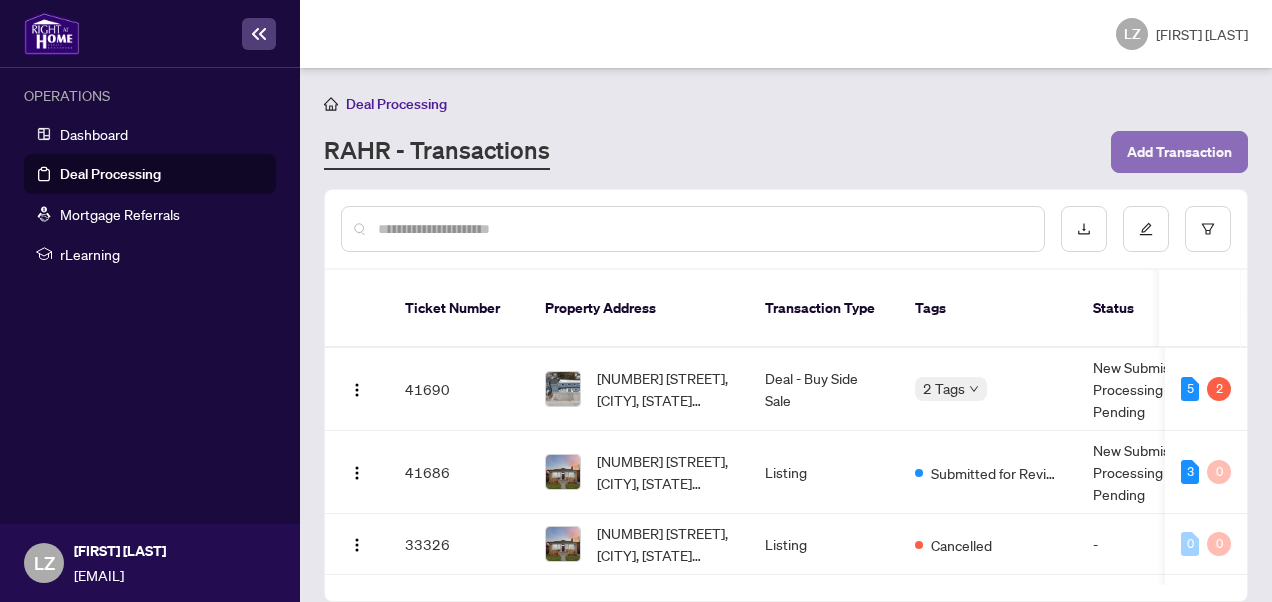 click on "Add Transaction" at bounding box center [1179, 152] 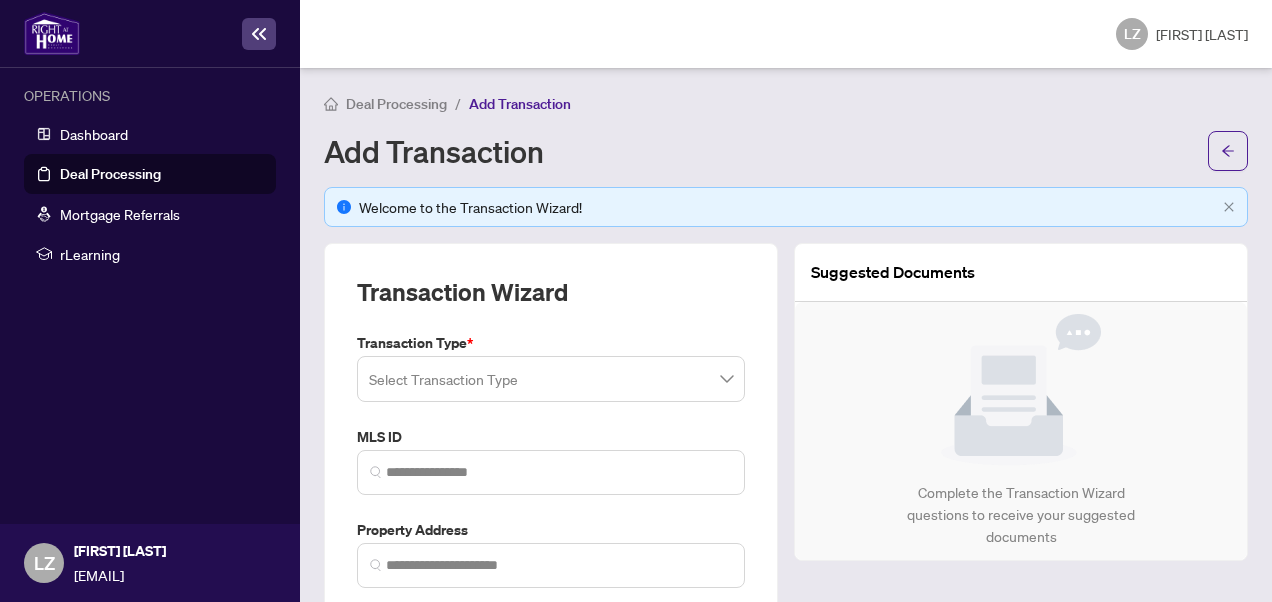 click at bounding box center [551, 379] 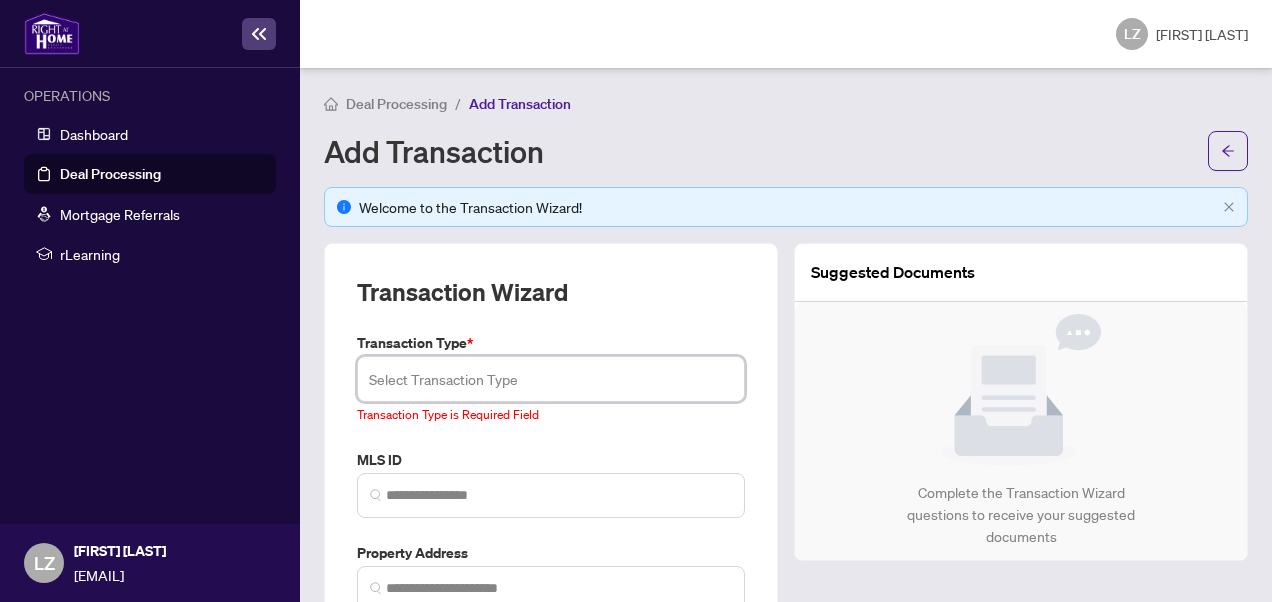 click at bounding box center (551, 379) 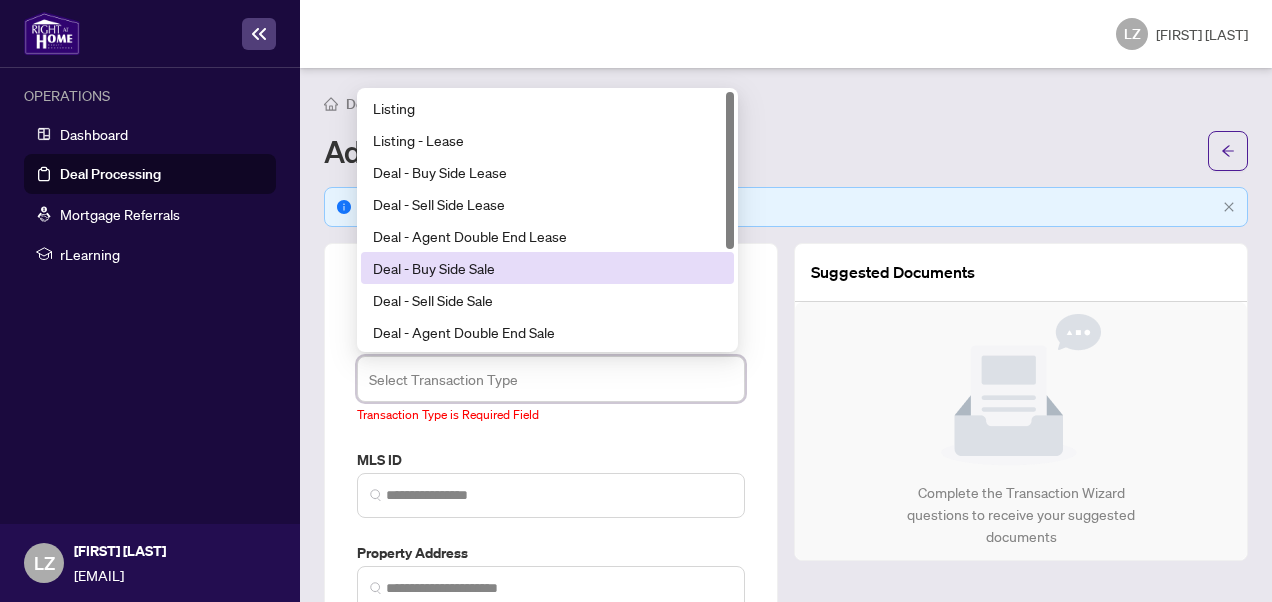 click on "Deal - Buy Side Sale" at bounding box center [547, 268] 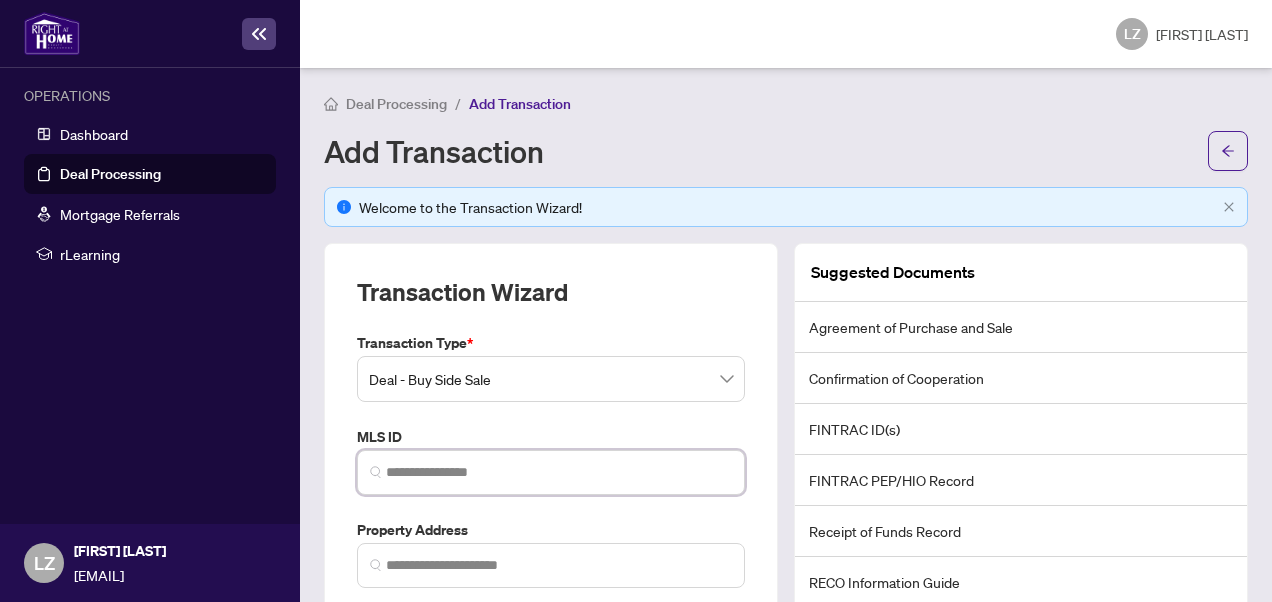 click at bounding box center [559, 472] 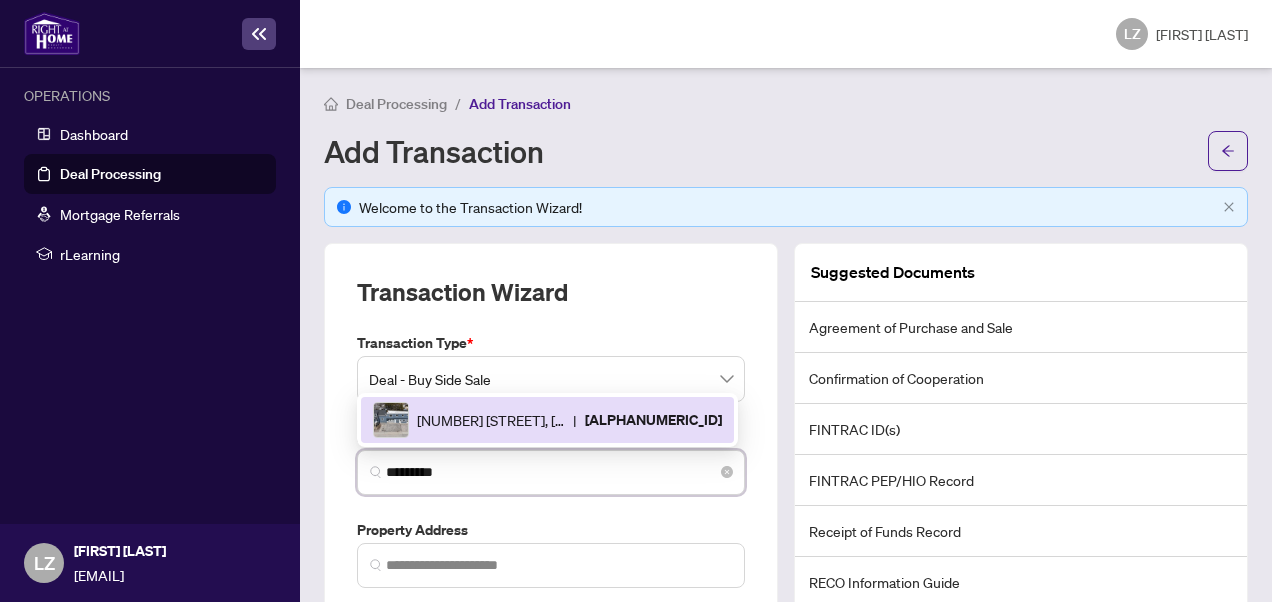 click on "[NUMBER] [STREET], [CITY], [STATE] [POSTAL_CODE], [COUNTRY] | [ALPHANUMERIC_ID]" at bounding box center [547, 420] 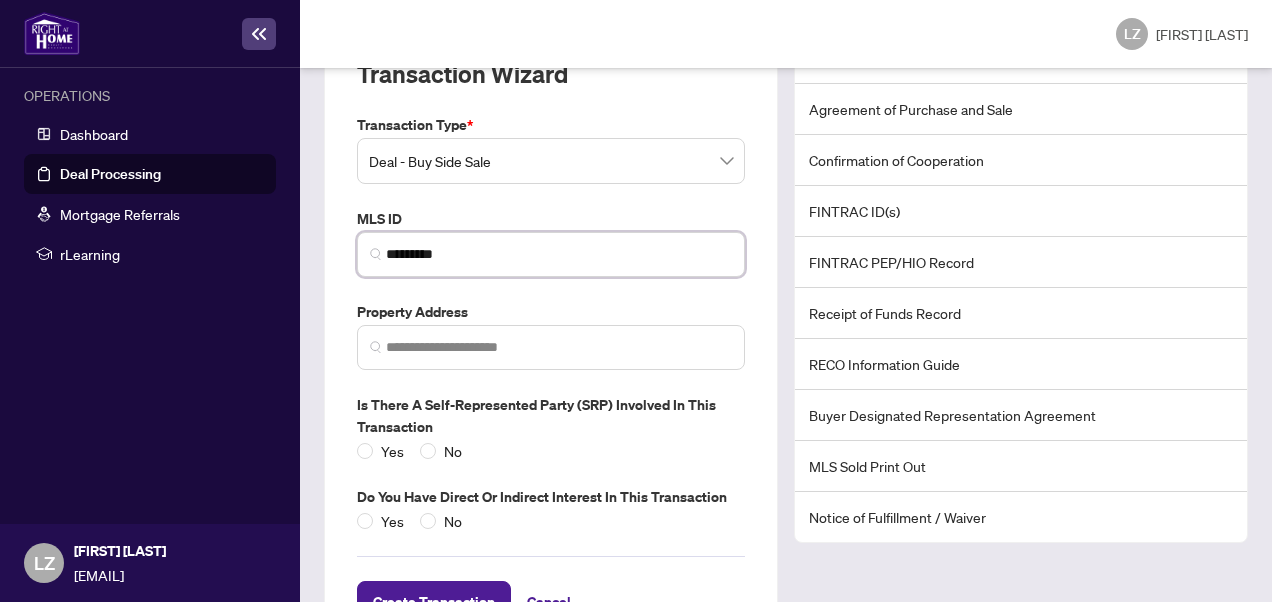 scroll, scrollTop: 291, scrollLeft: 0, axis: vertical 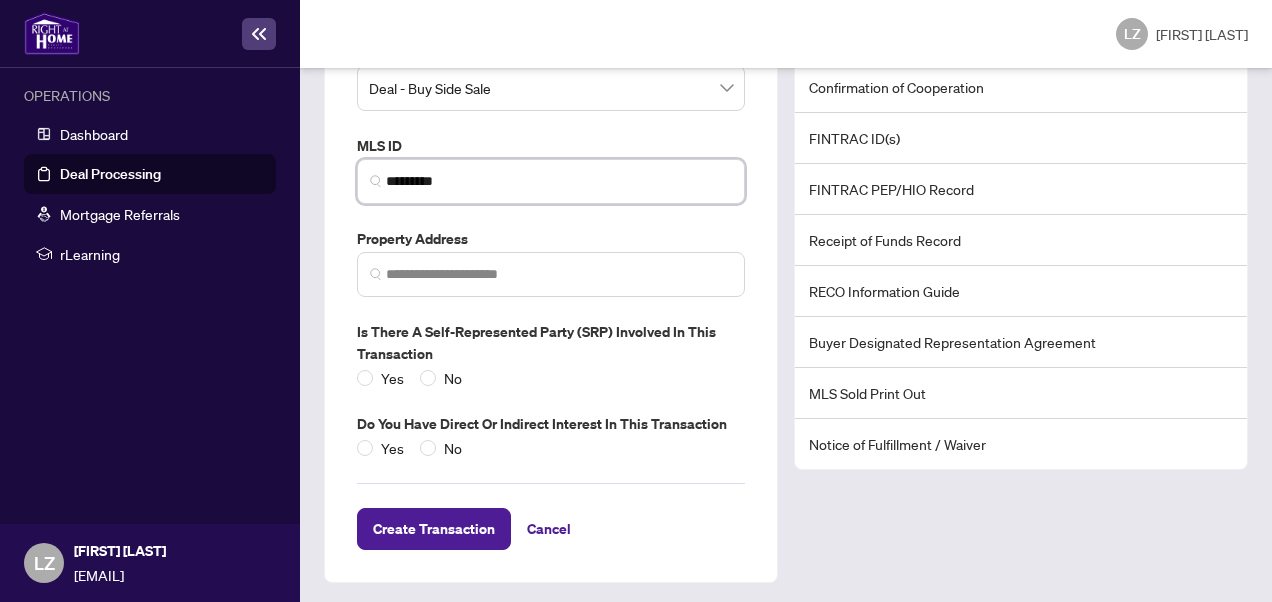 click at bounding box center [551, 181] 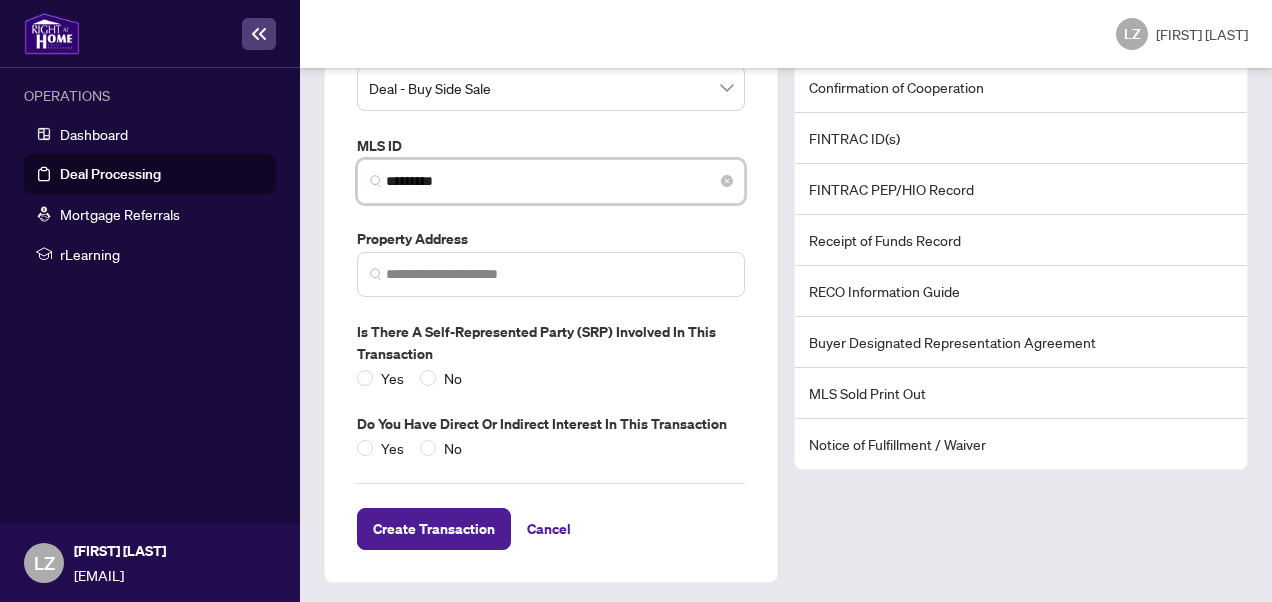 click on "*********" at bounding box center (559, 181) 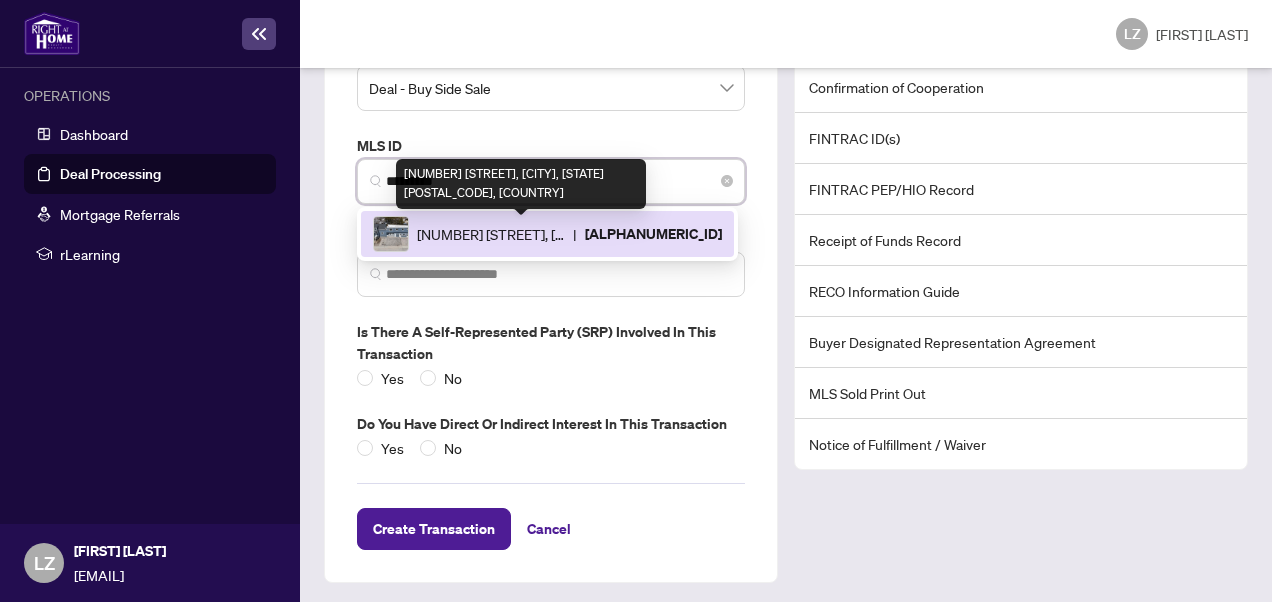 click on "[NUMBER] [STREET], [CITY], [STATE] [POSTAL_CODE], [COUNTRY]" at bounding box center (491, 234) 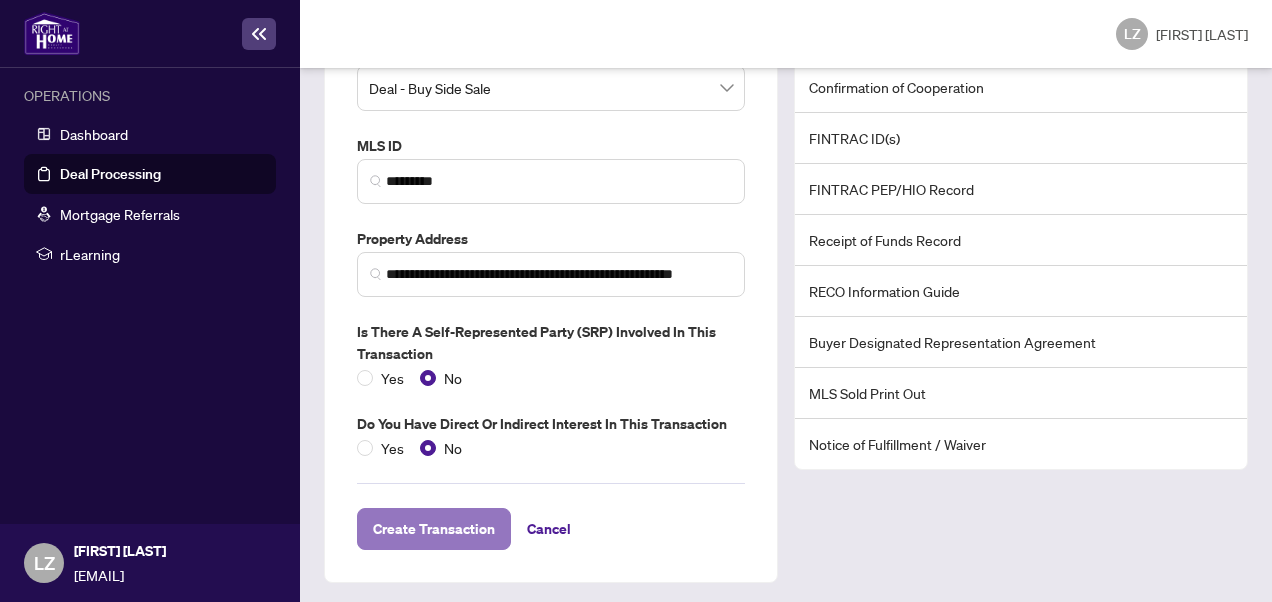 click on "Create Transaction" at bounding box center (434, 529) 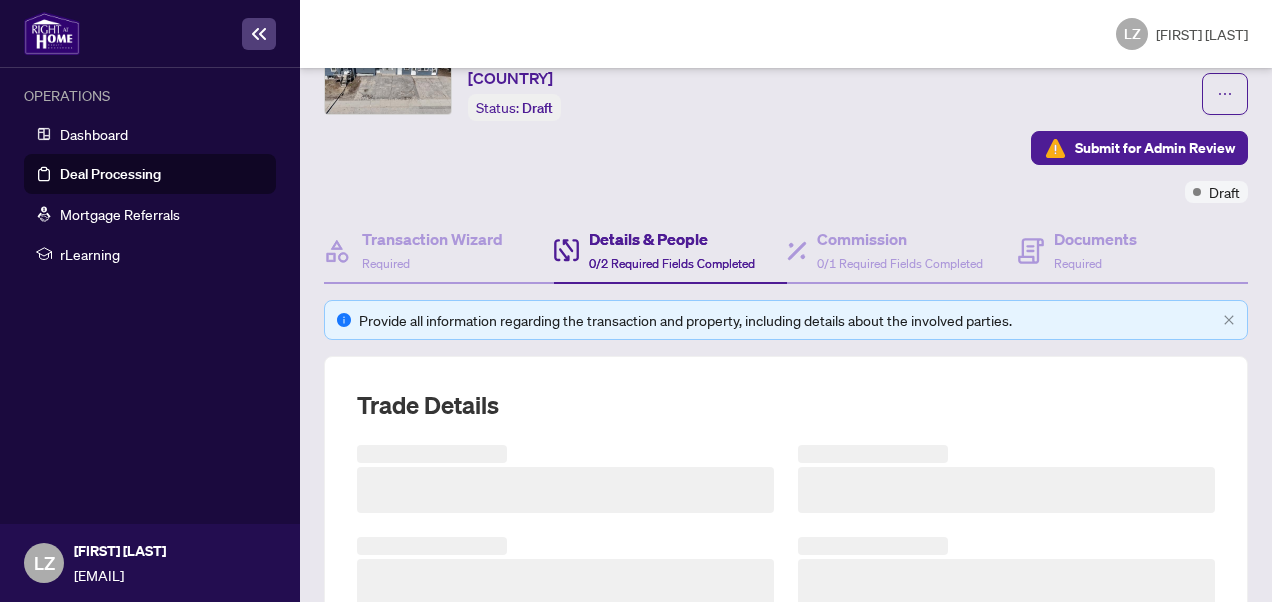 scroll, scrollTop: 197, scrollLeft: 0, axis: vertical 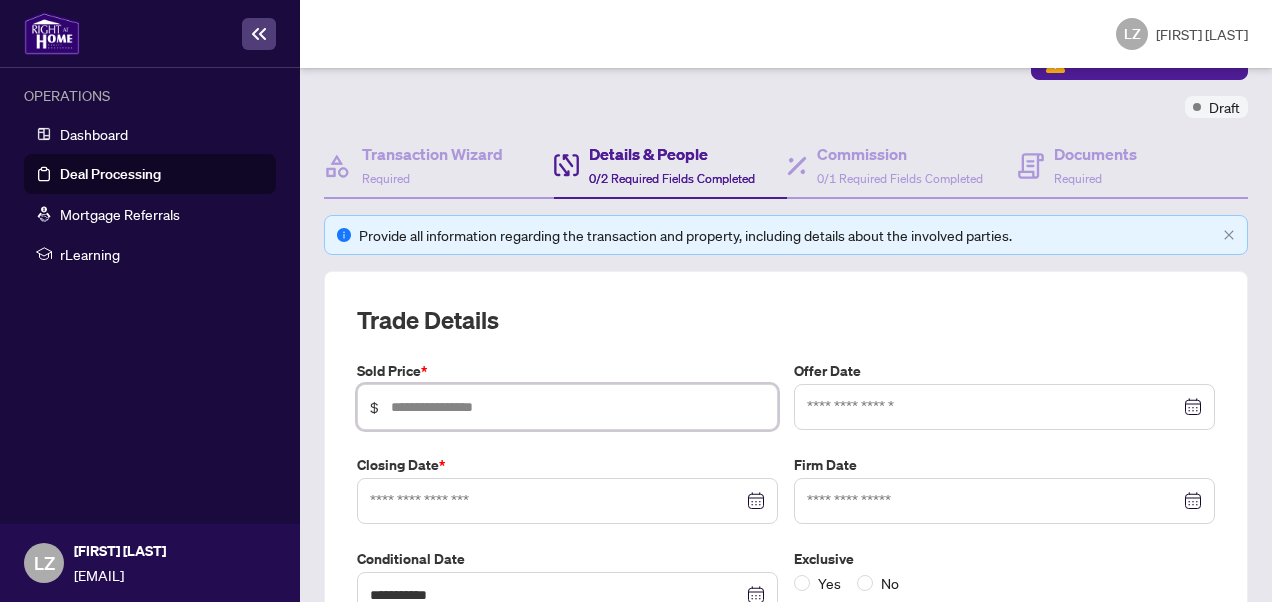 click at bounding box center [578, 407] 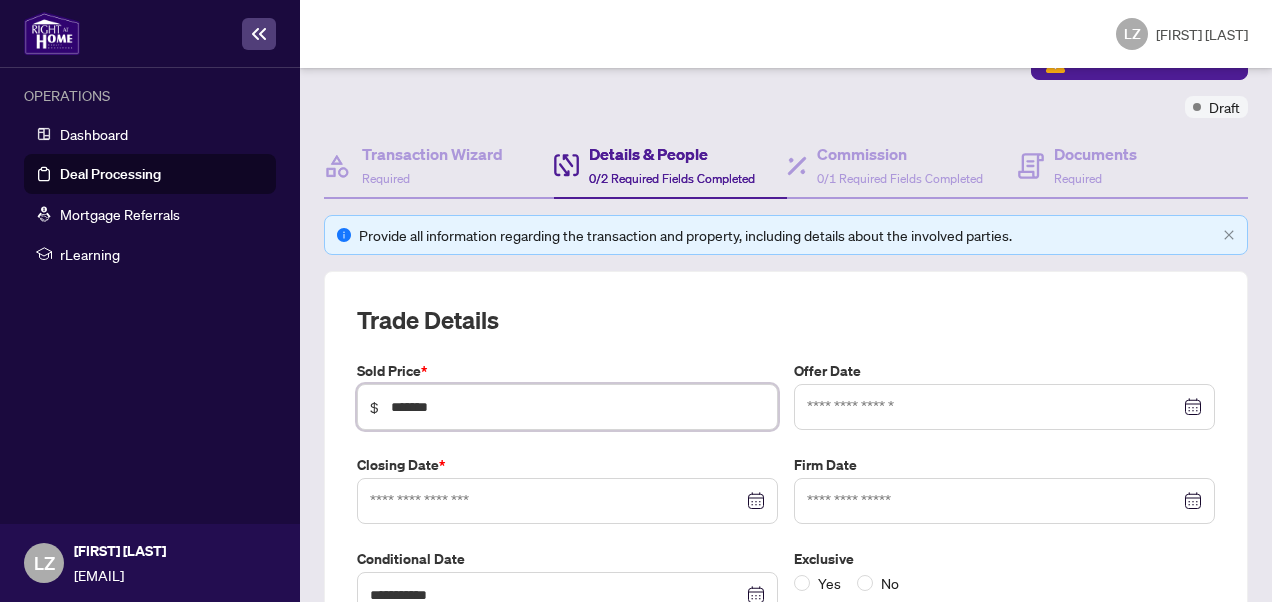 type on "*******" 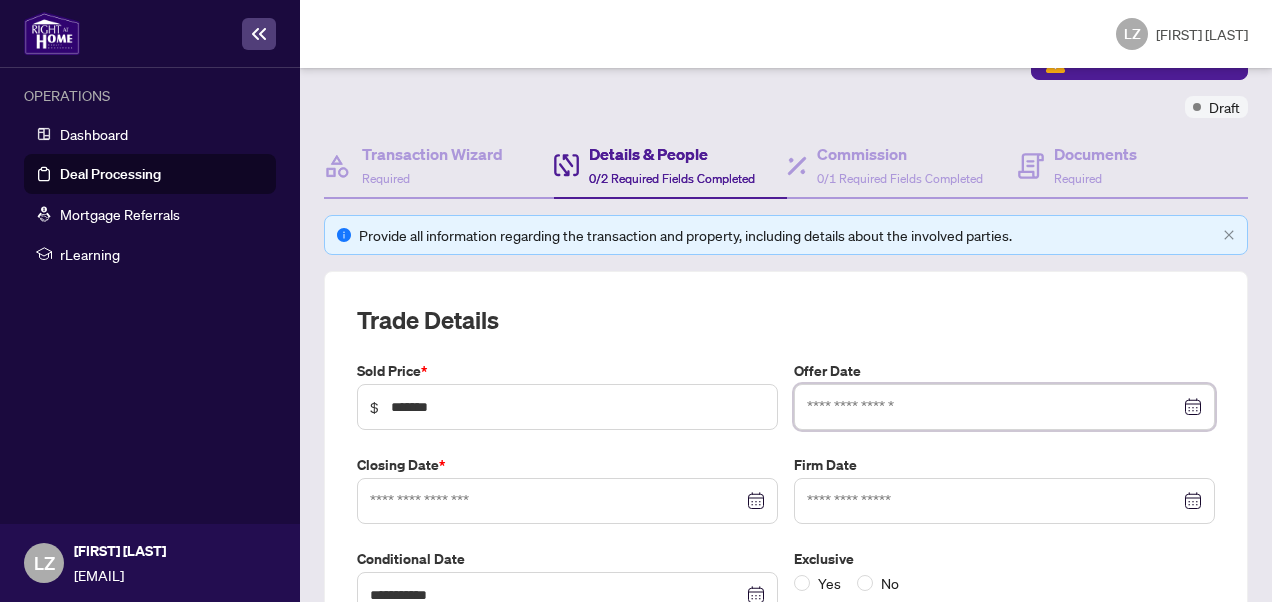 click at bounding box center [1004, 407] 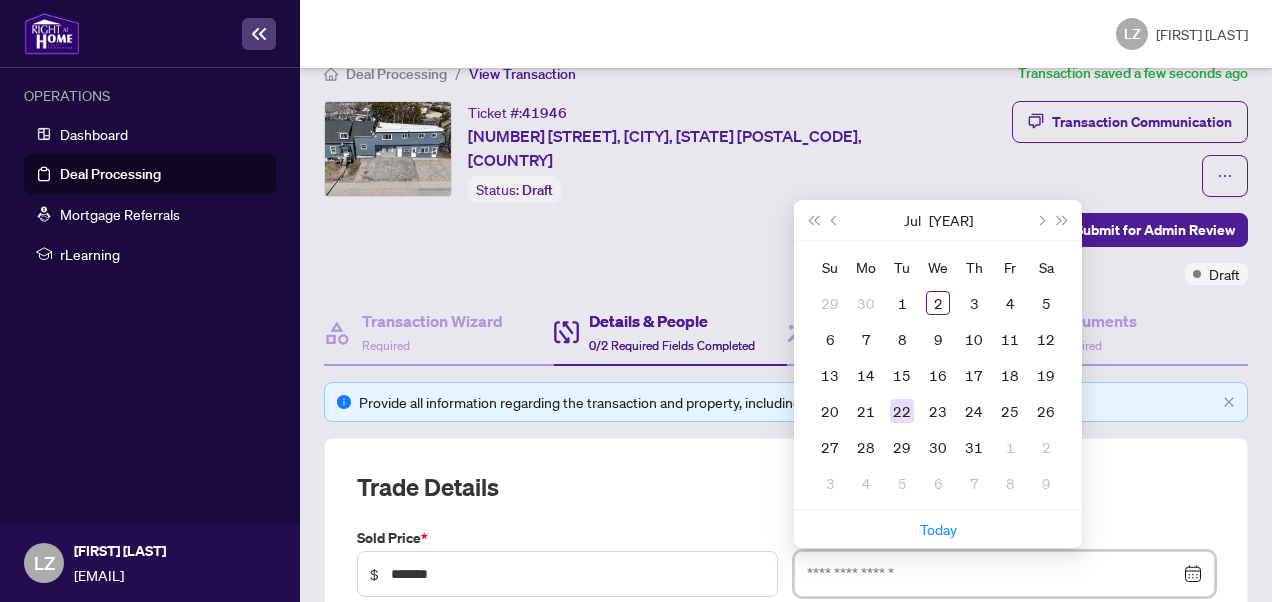 scroll, scrollTop: 0, scrollLeft: 0, axis: both 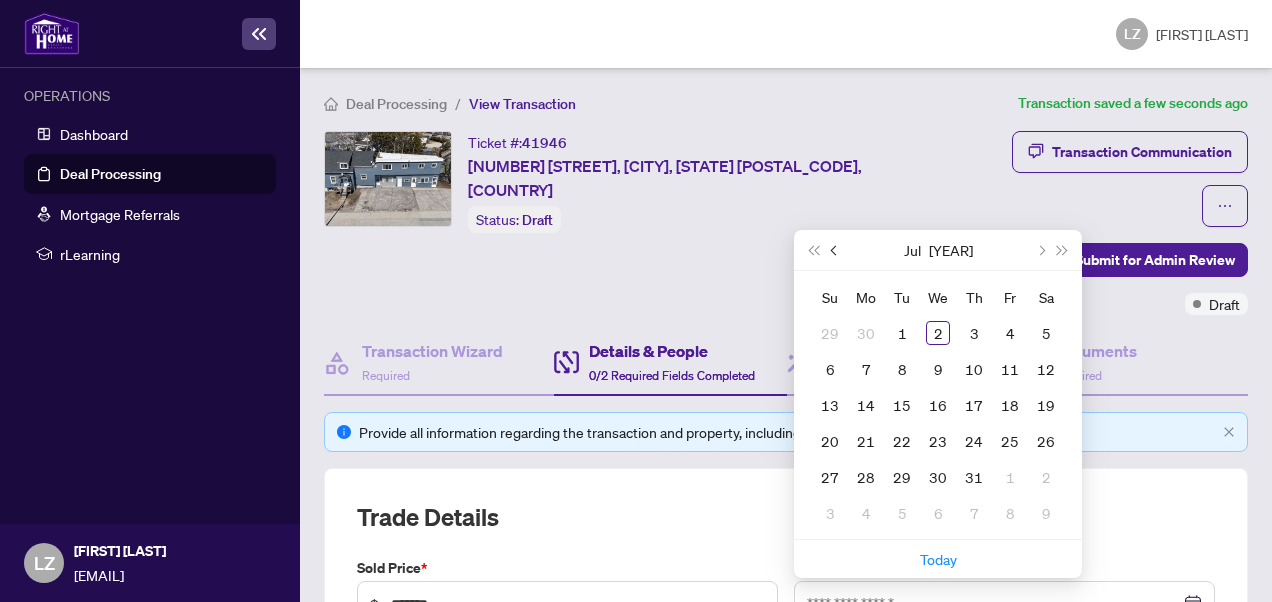 click at bounding box center (835, 250) 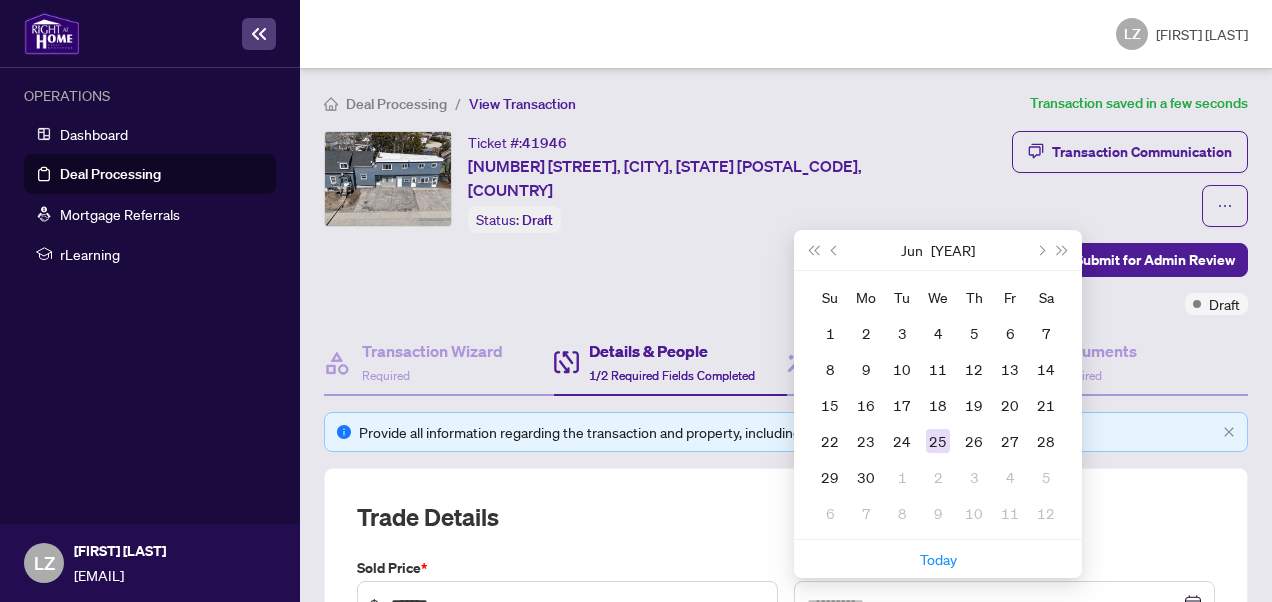 click on "25" at bounding box center (938, 441) 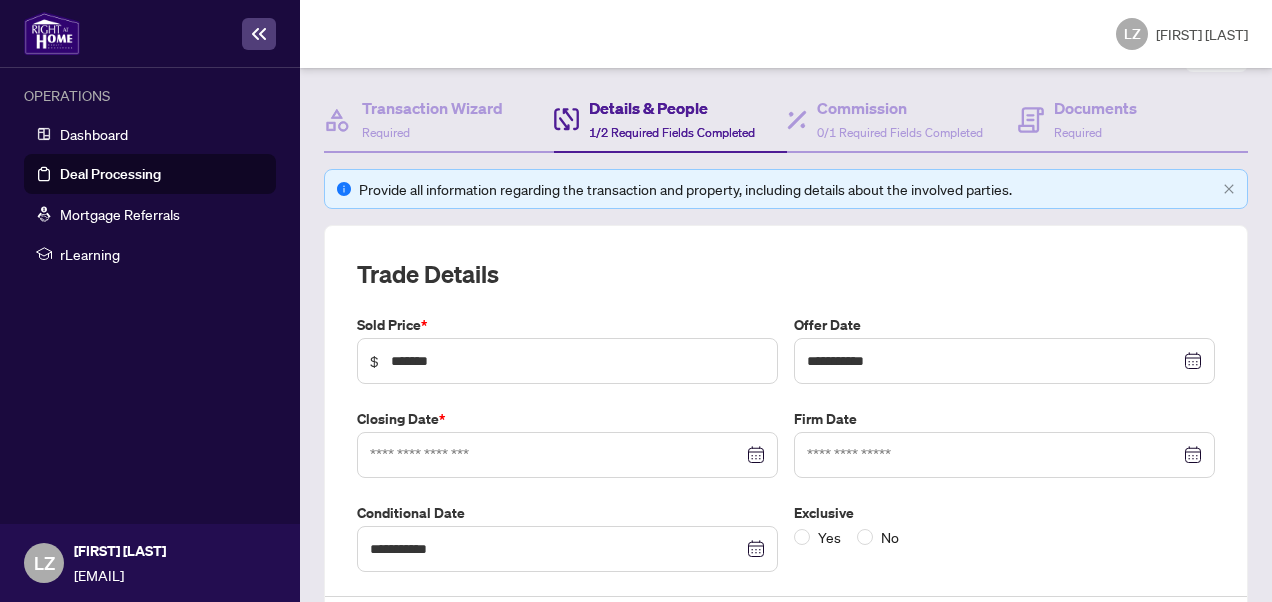scroll, scrollTop: 241, scrollLeft: 0, axis: vertical 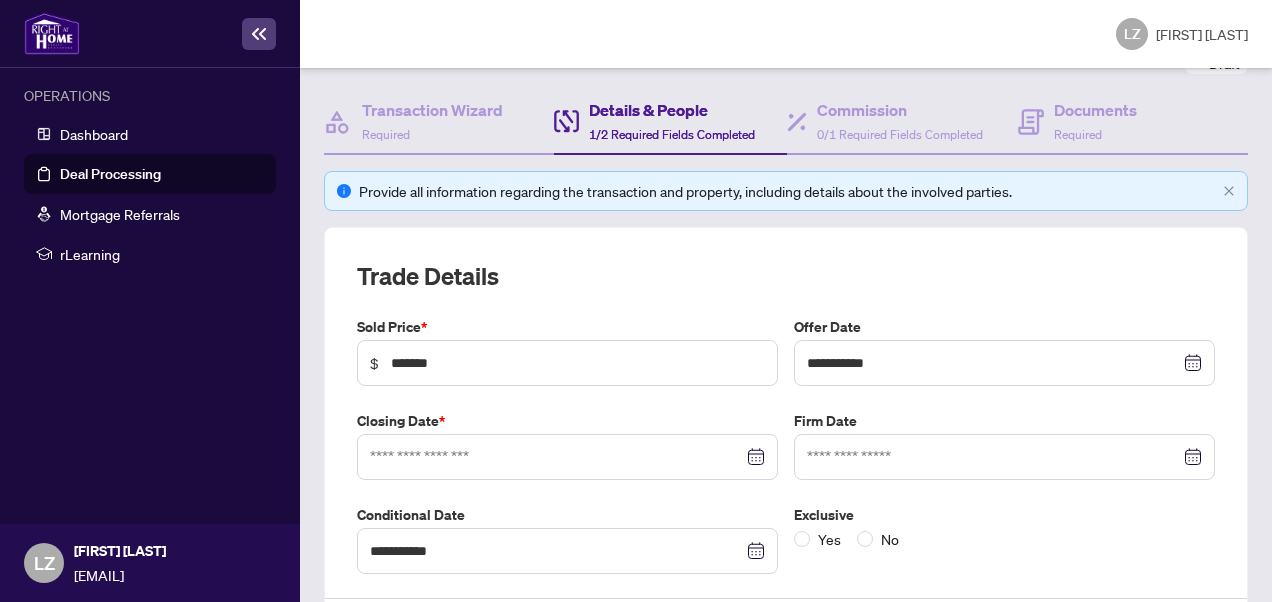 click at bounding box center (1004, 363) 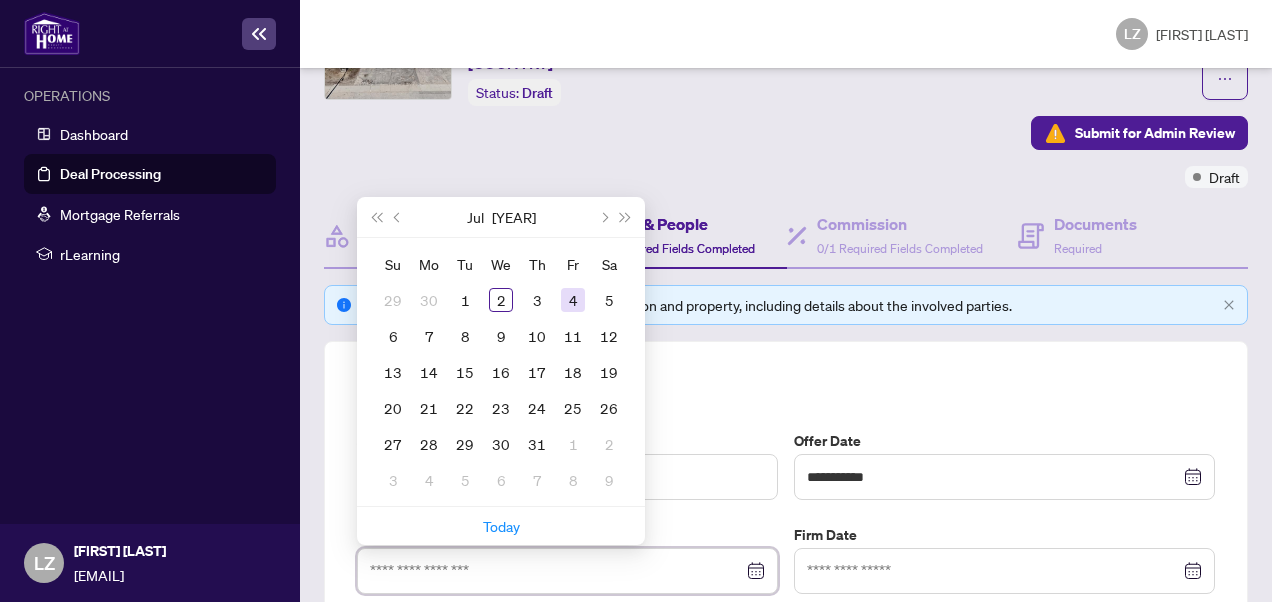 scroll, scrollTop: 124, scrollLeft: 0, axis: vertical 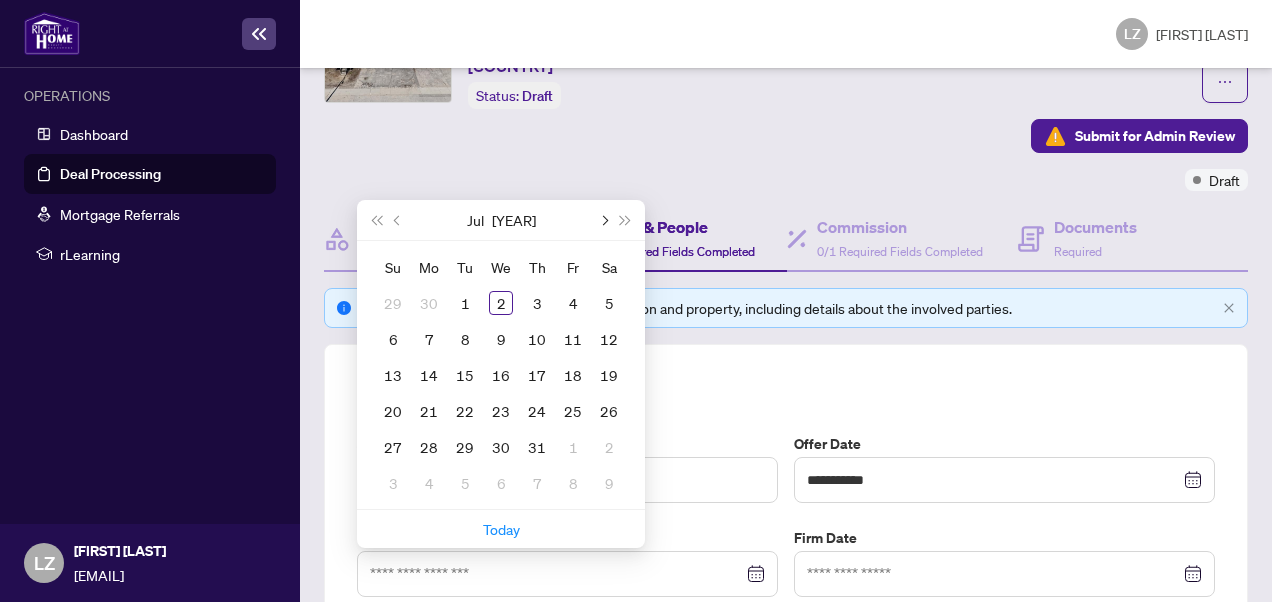 click at bounding box center [0, 0] 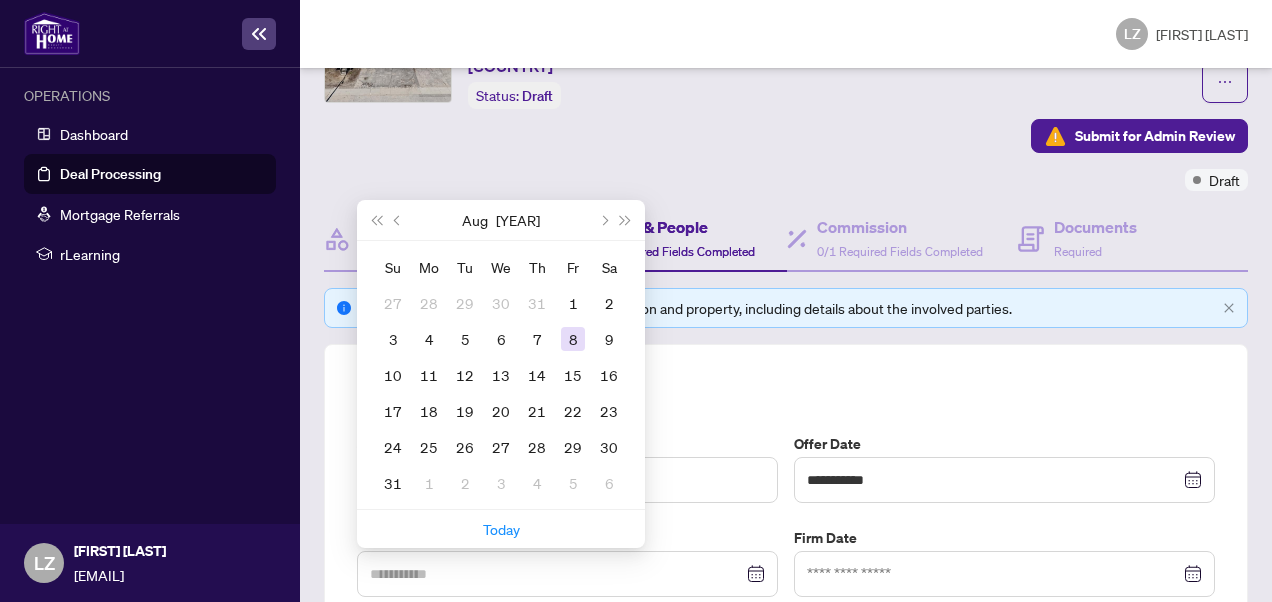 click on "8" at bounding box center [0, 0] 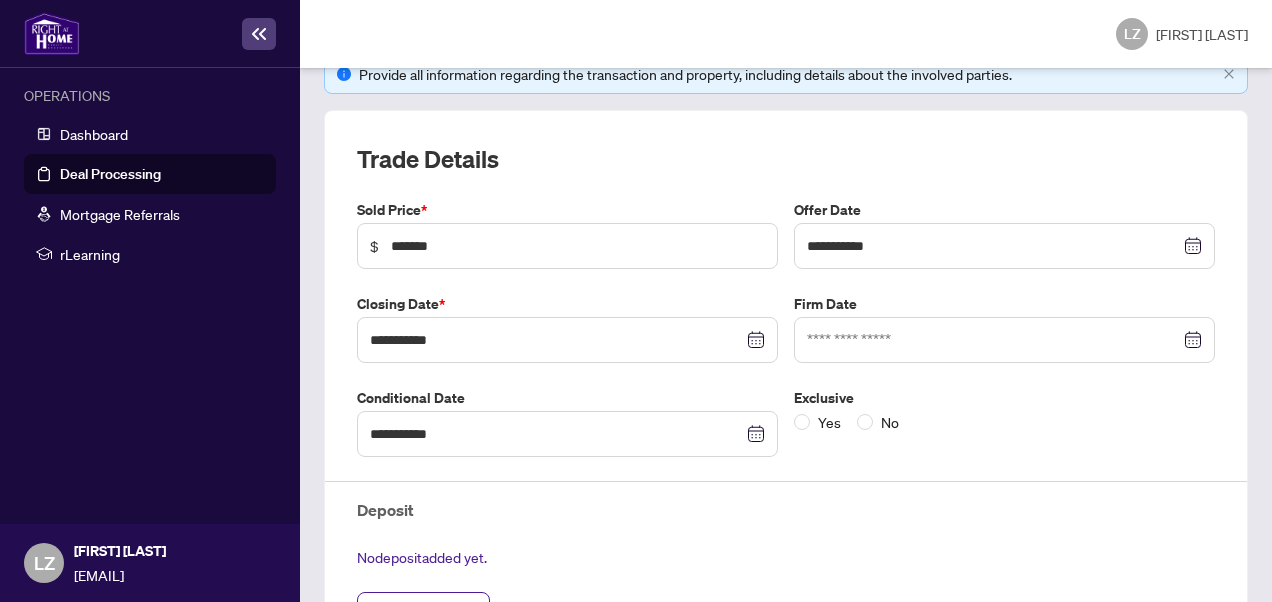 scroll, scrollTop: 365, scrollLeft: 0, axis: vertical 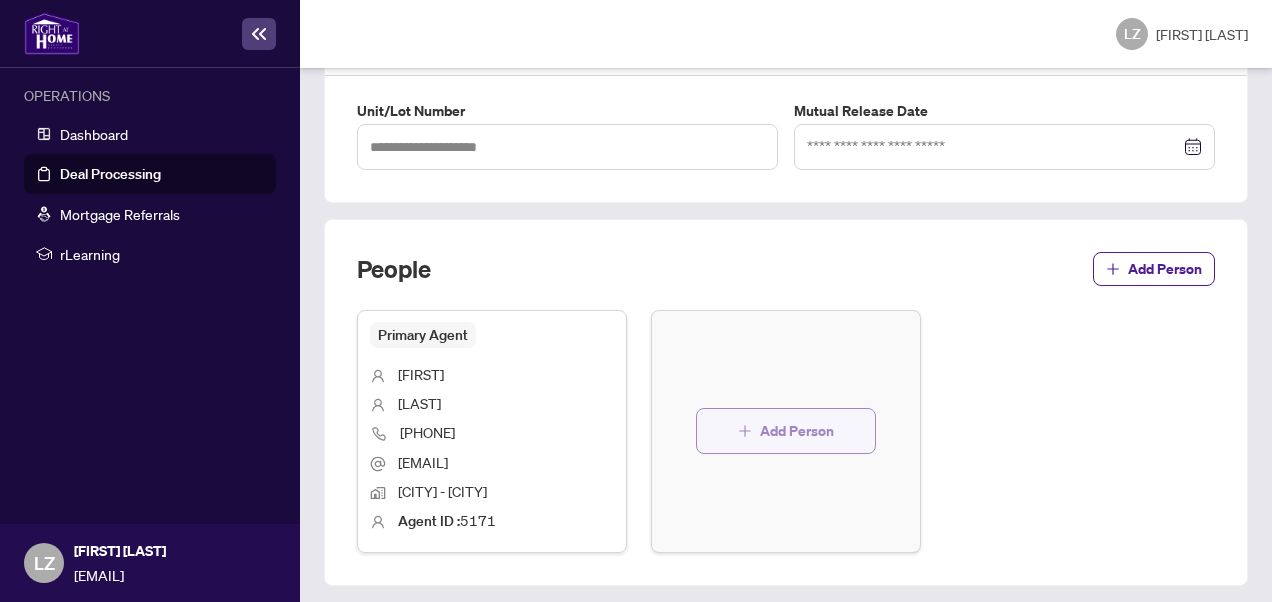click on "Add Person" at bounding box center (797, 431) 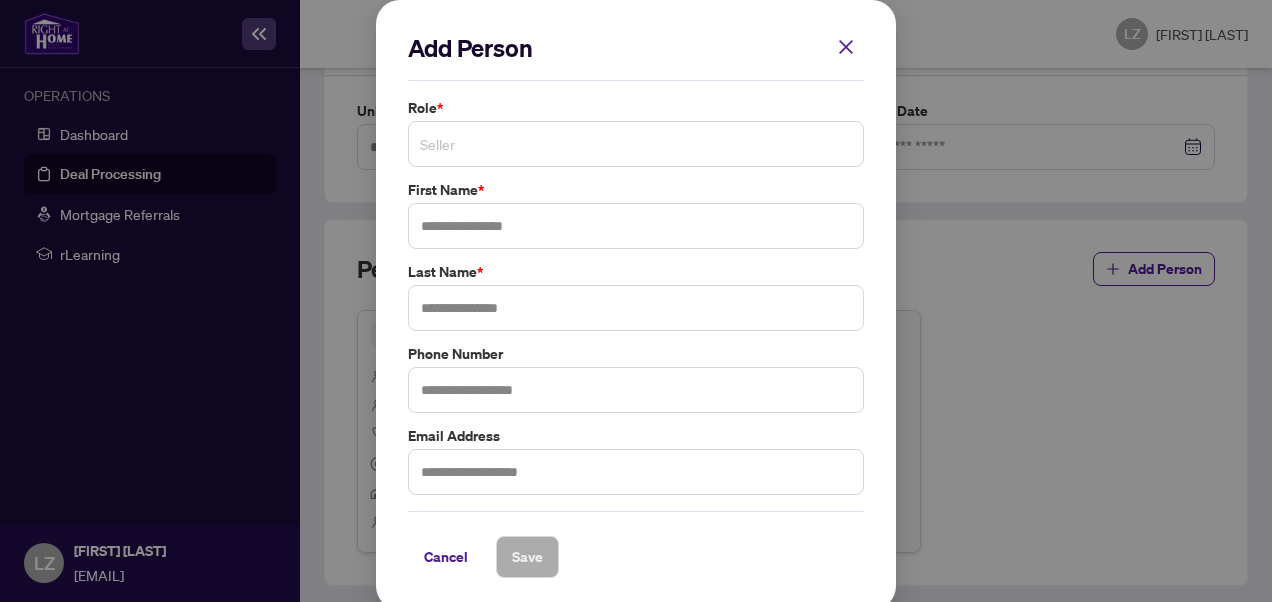click on "Seller" at bounding box center (636, 144) 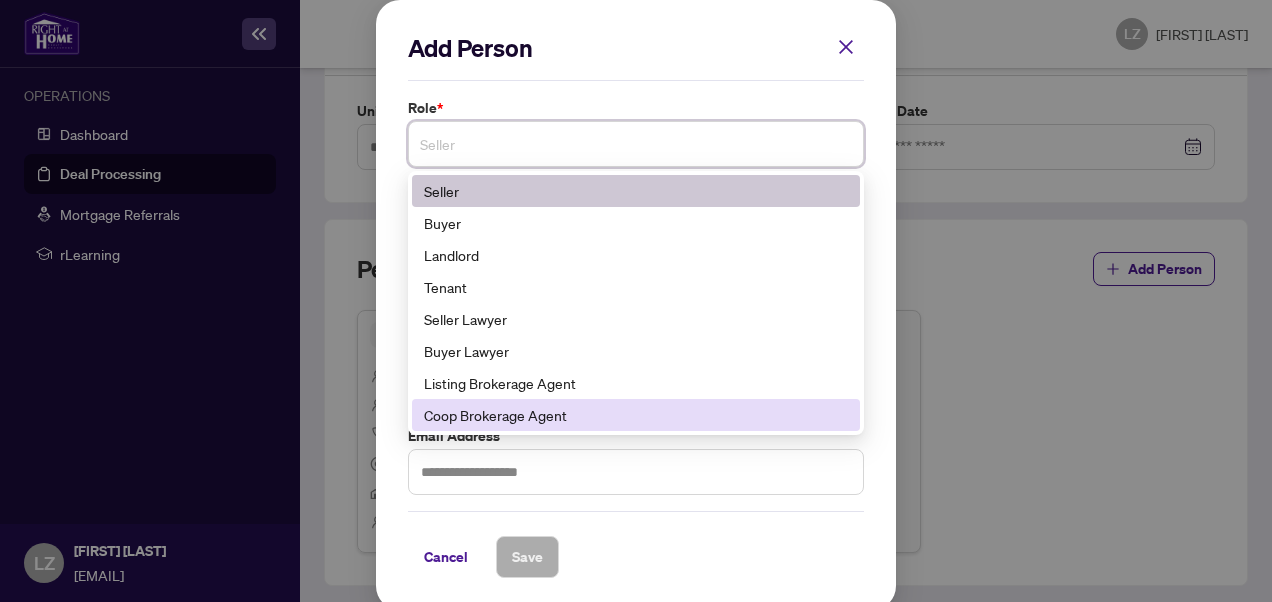 click on "Coop Brokerage Agent" at bounding box center [636, 415] 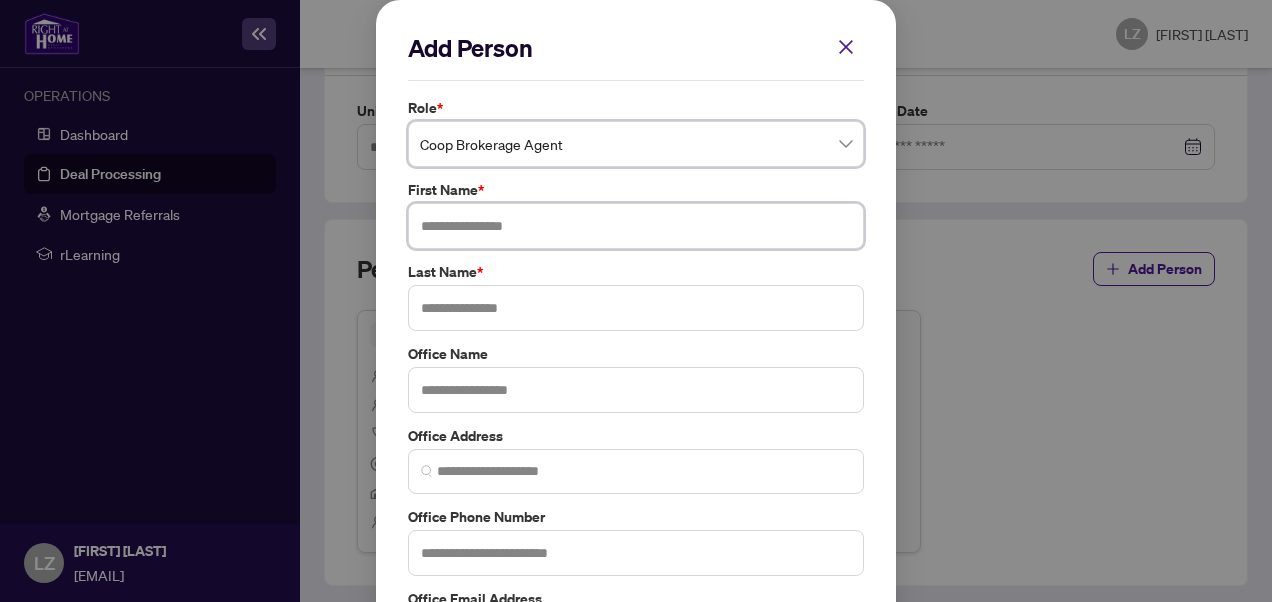 click at bounding box center (636, 226) 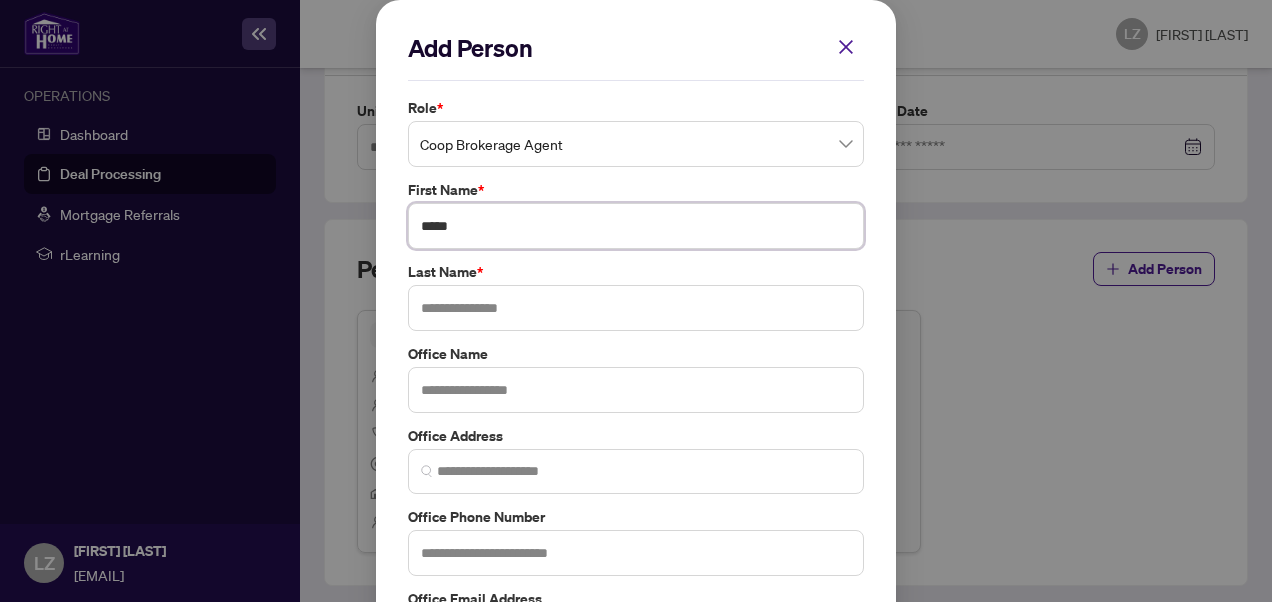type on "*****" 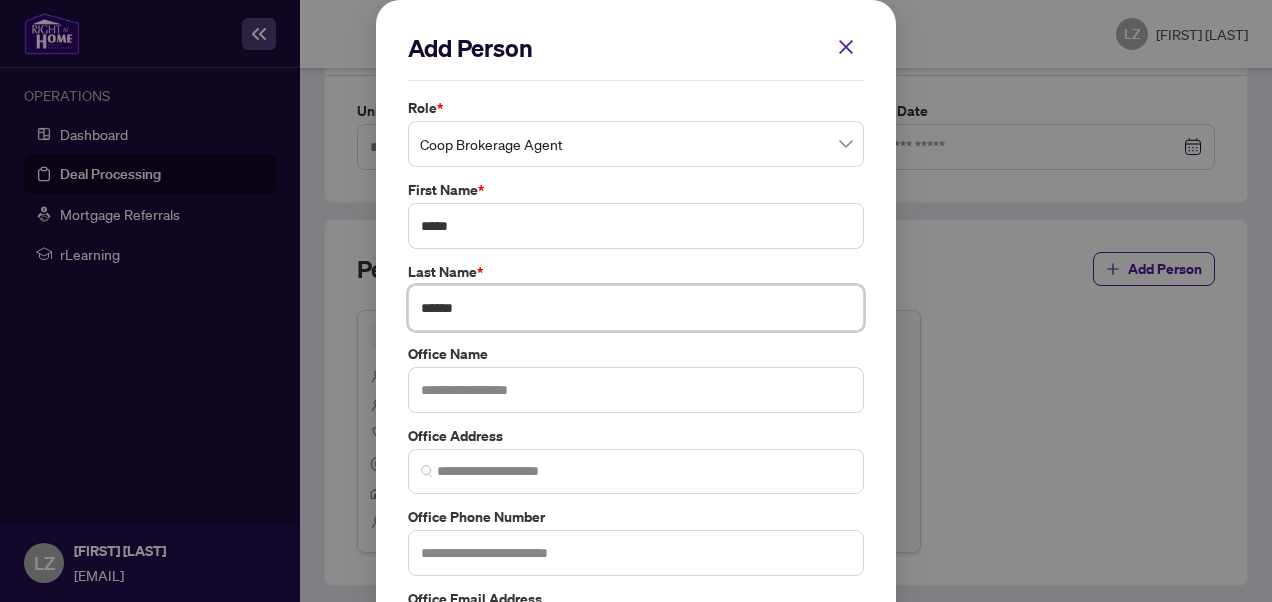 type on "******" 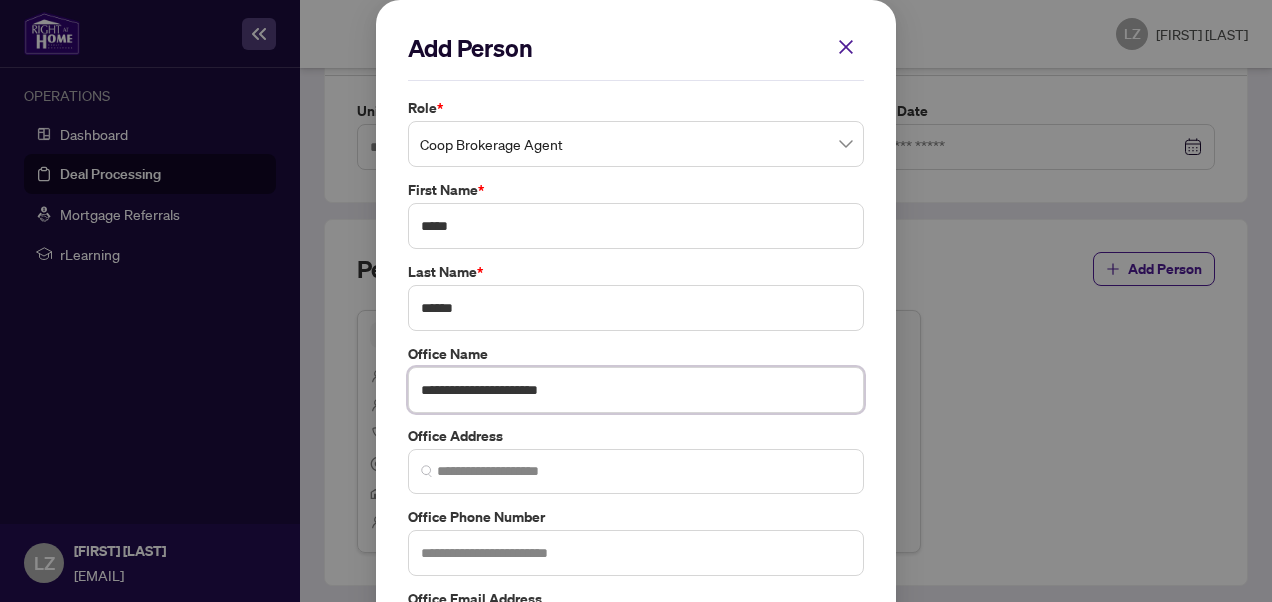 type on "**********" 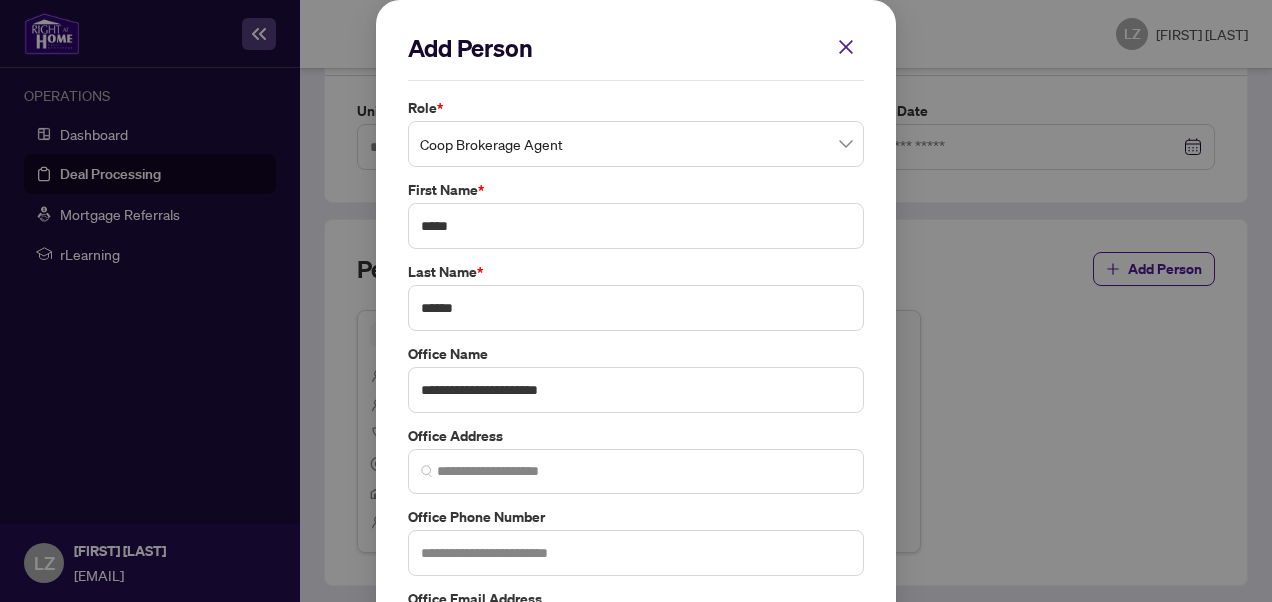 scroll, scrollTop: 165, scrollLeft: 0, axis: vertical 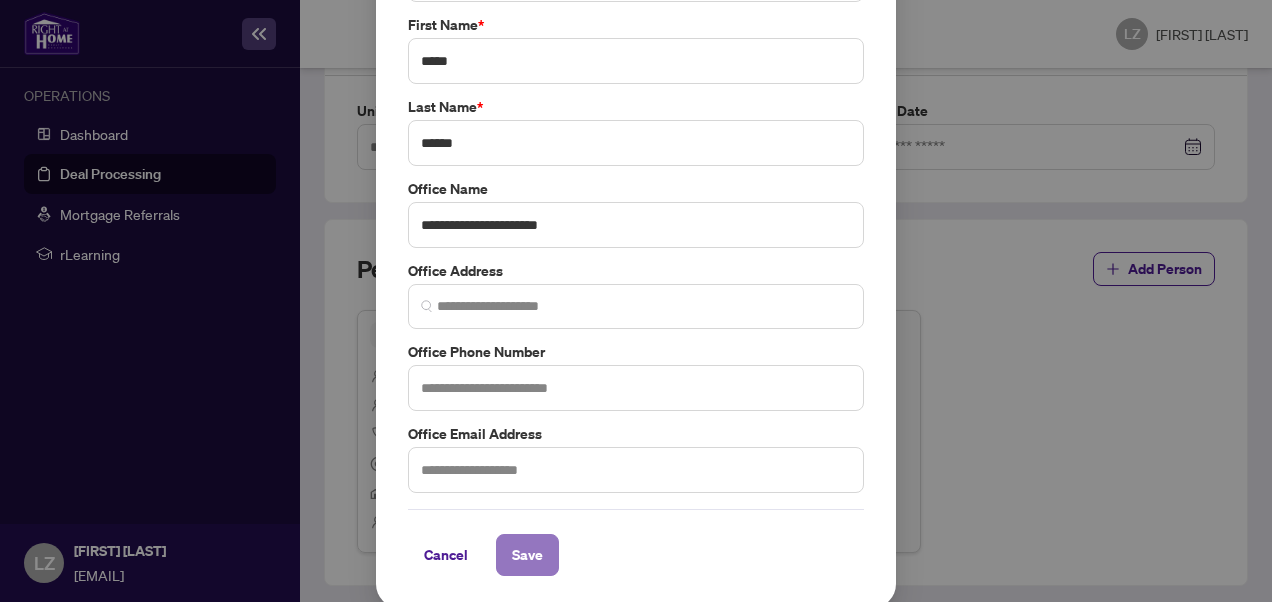 click on "Save" at bounding box center [527, 555] 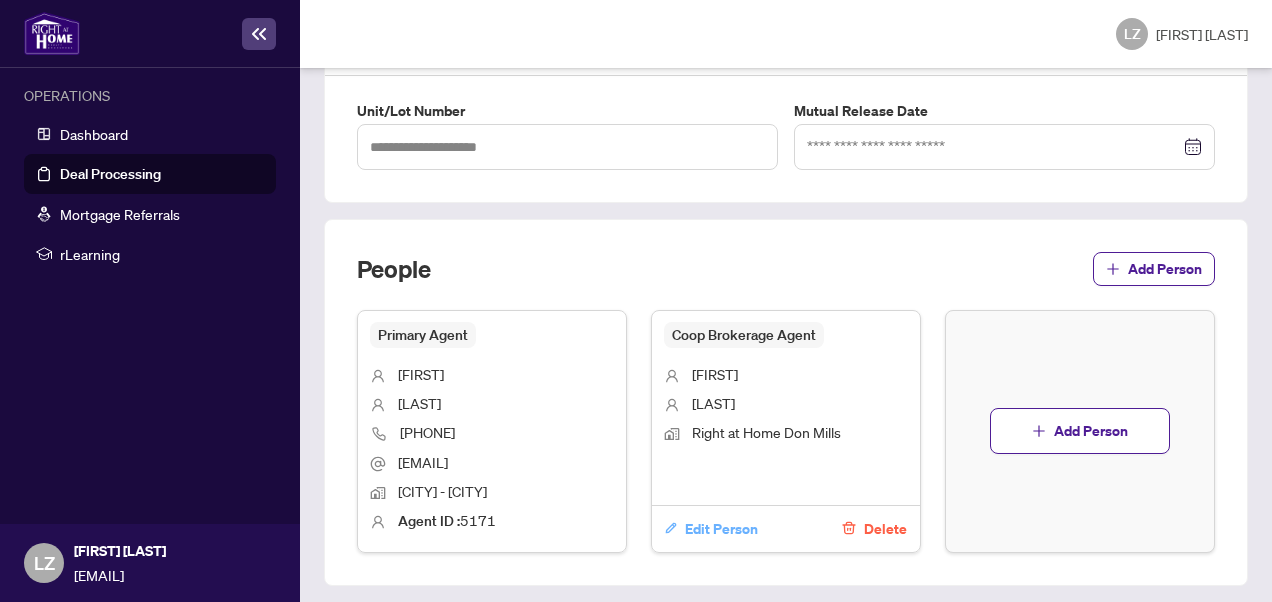 click on "Edit Person" at bounding box center [711, 529] 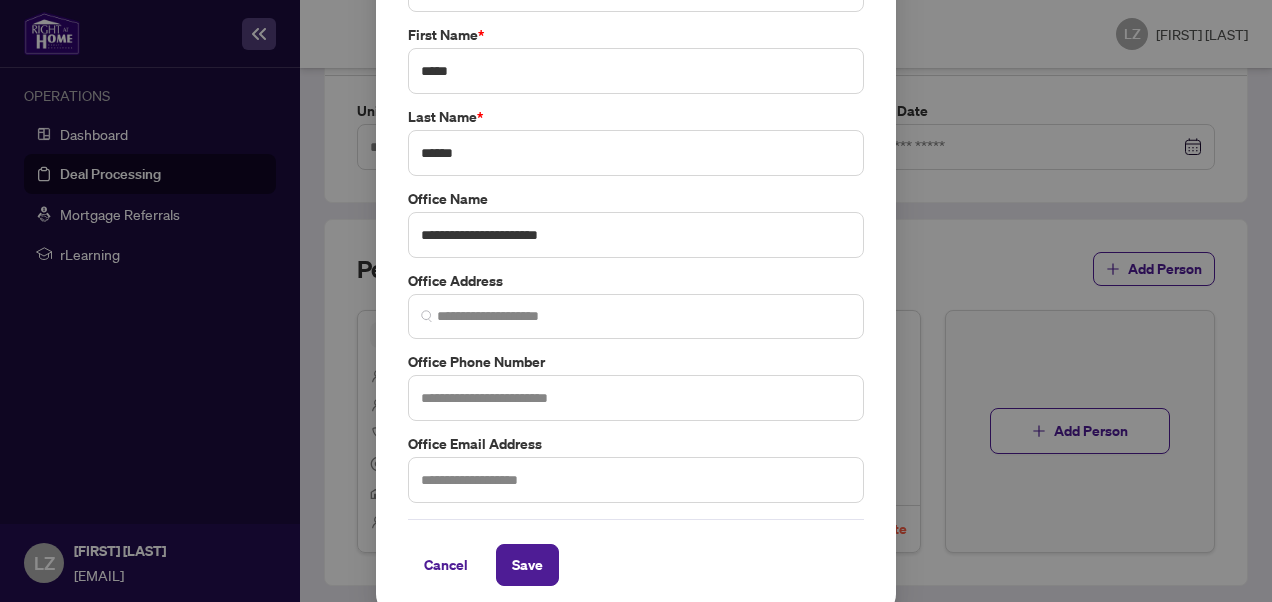 scroll, scrollTop: 165, scrollLeft: 0, axis: vertical 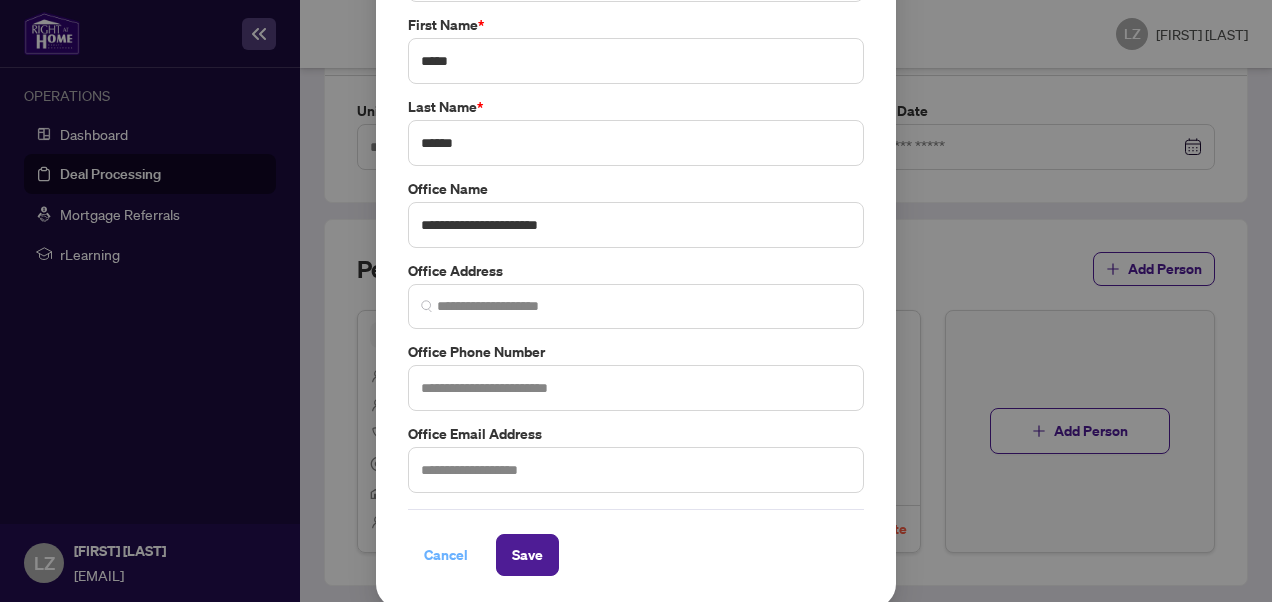 click on "Cancel" at bounding box center [446, 555] 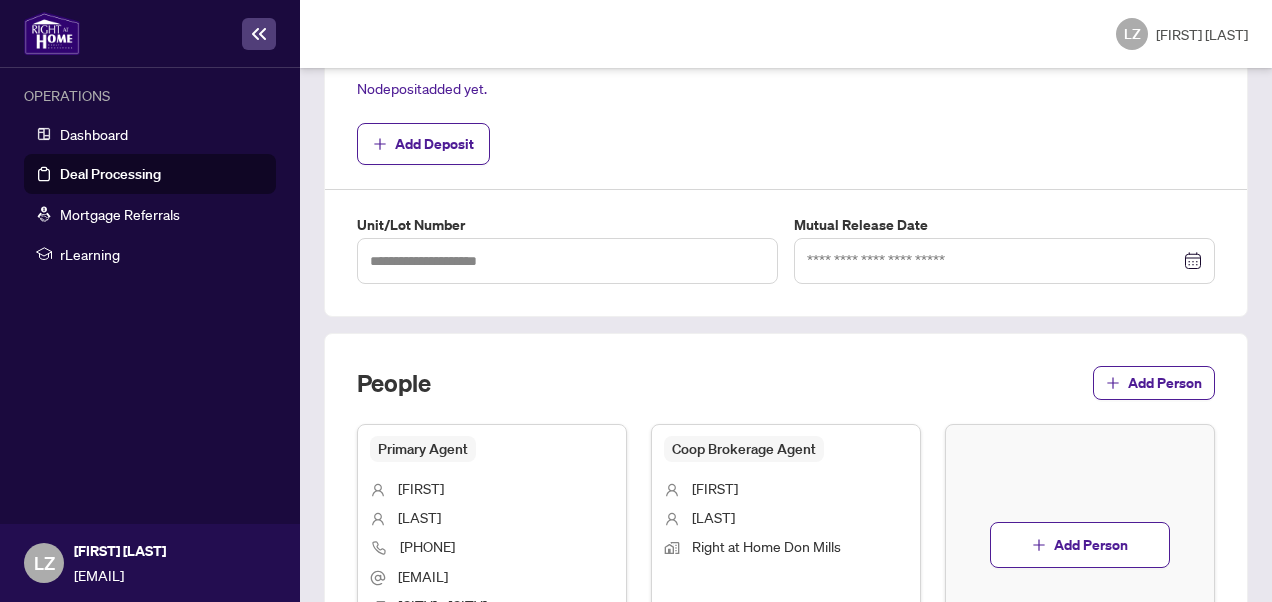 scroll, scrollTop: 941, scrollLeft: 0, axis: vertical 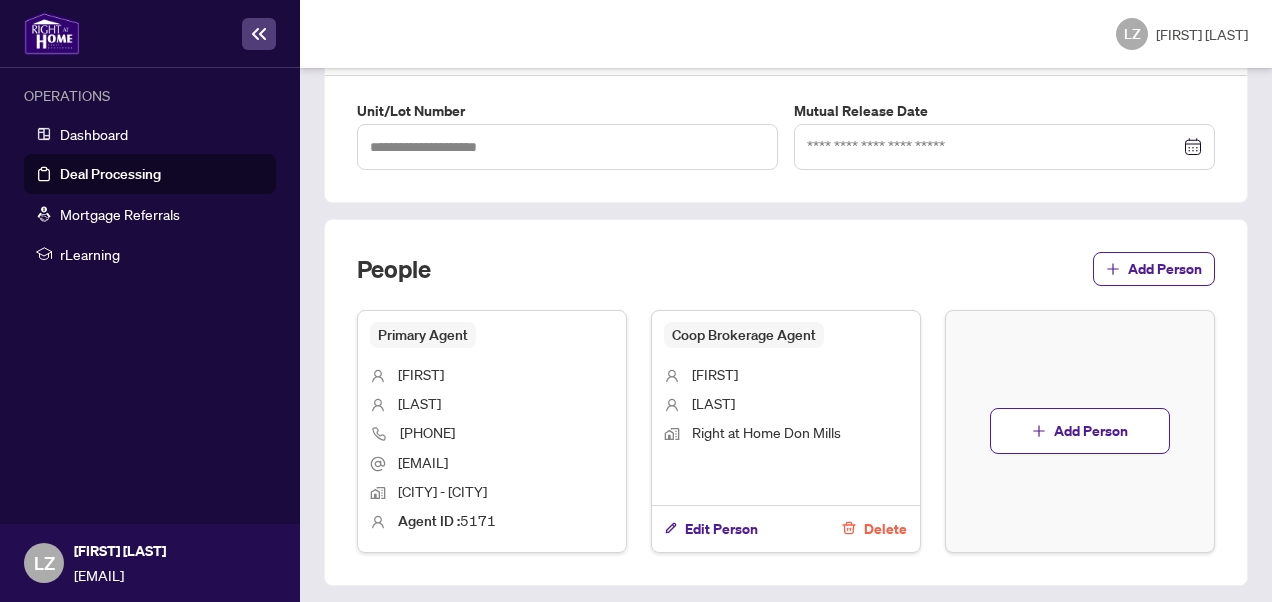 click on "Next Tab" at bounding box center (381, 623) 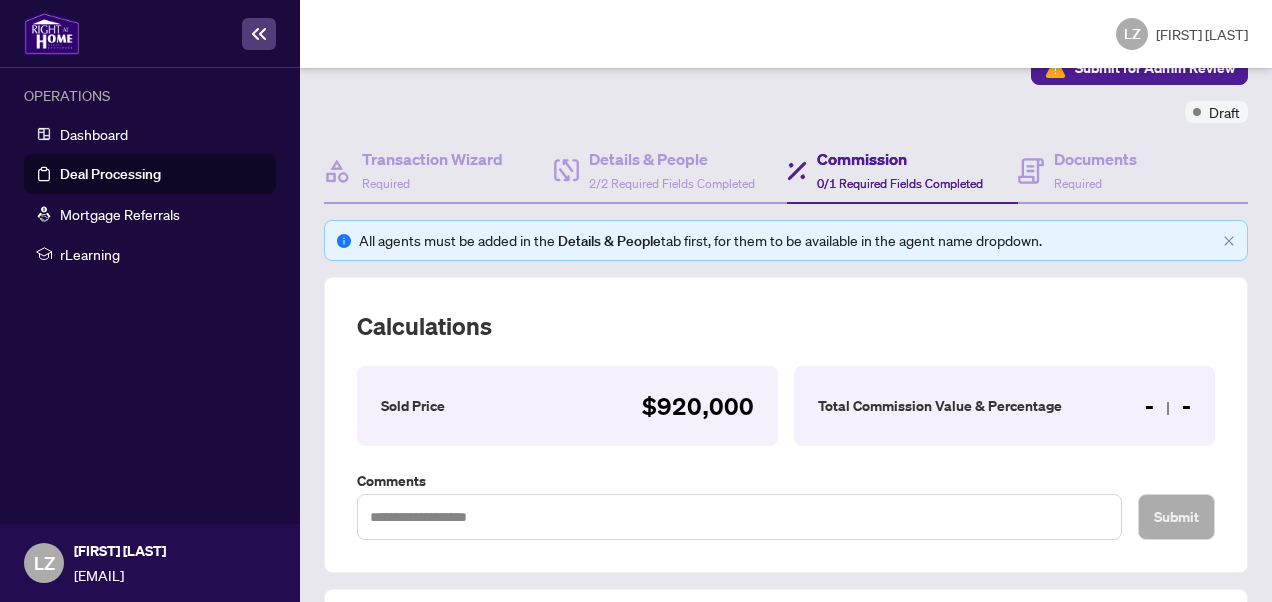 scroll, scrollTop: 652, scrollLeft: 0, axis: vertical 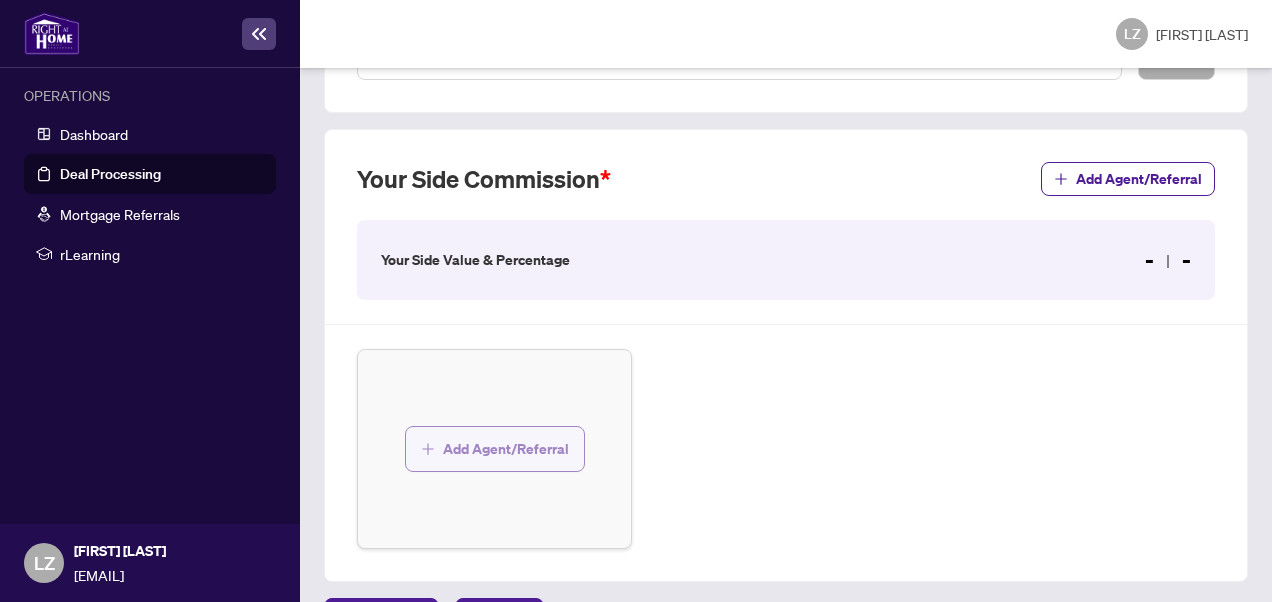 click on "Add Agent/Referral" at bounding box center (506, 449) 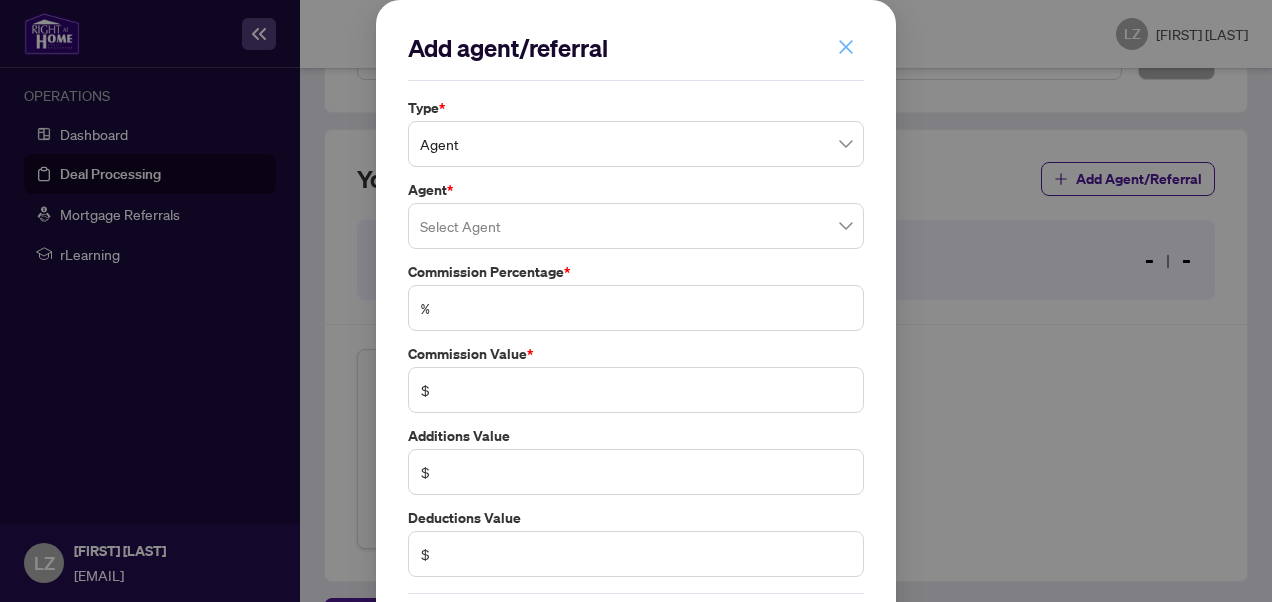 click at bounding box center [846, 47] 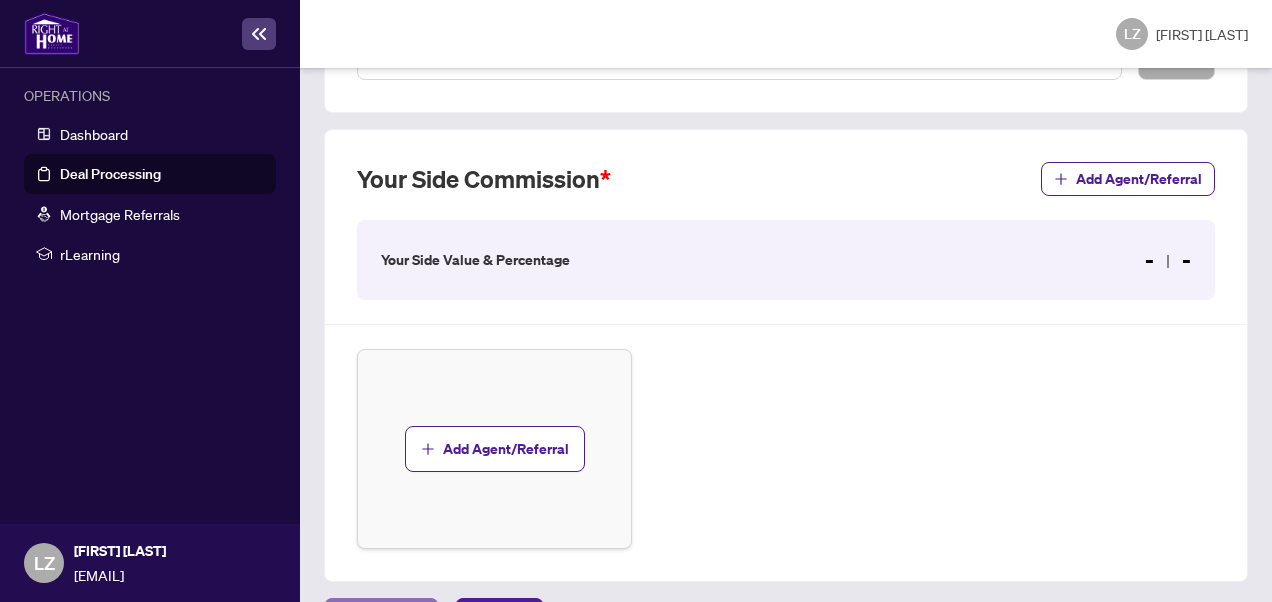 click on "Previous Tab" at bounding box center [381, 619] 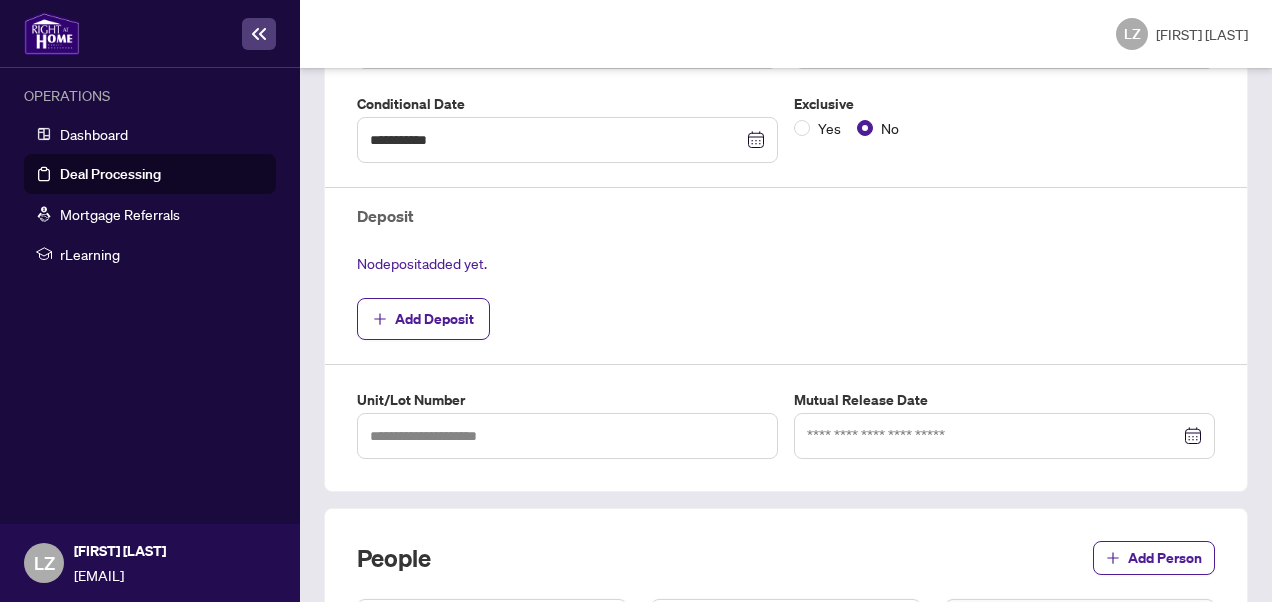 scroll, scrollTop: 941, scrollLeft: 0, axis: vertical 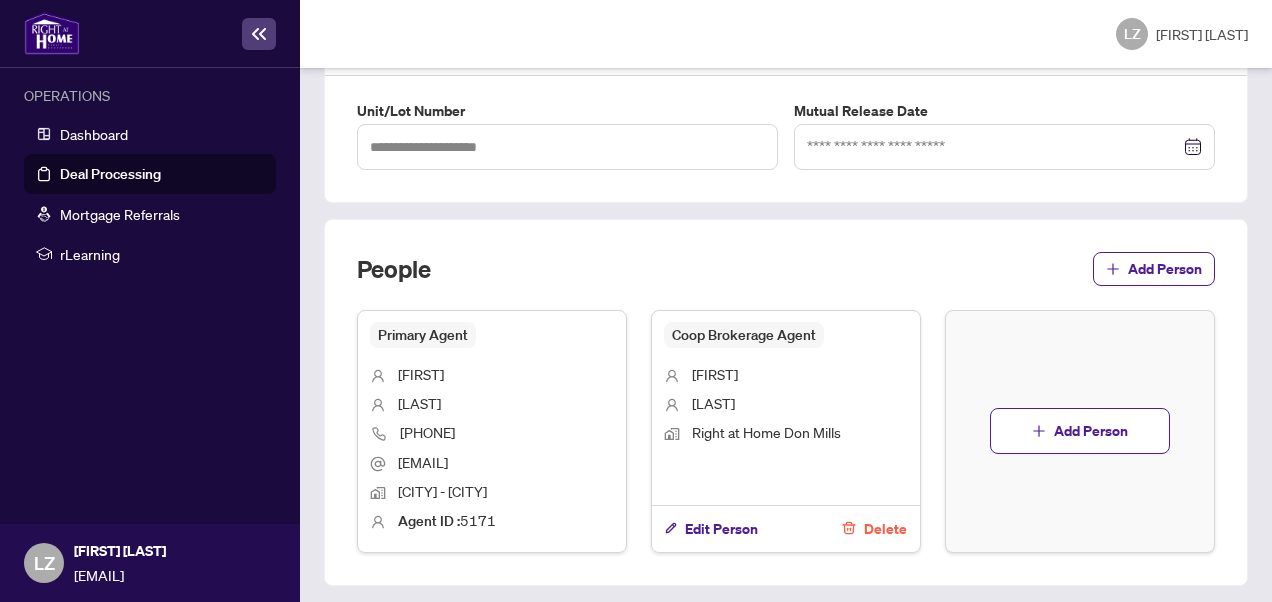 click on "Delete" at bounding box center [885, 529] 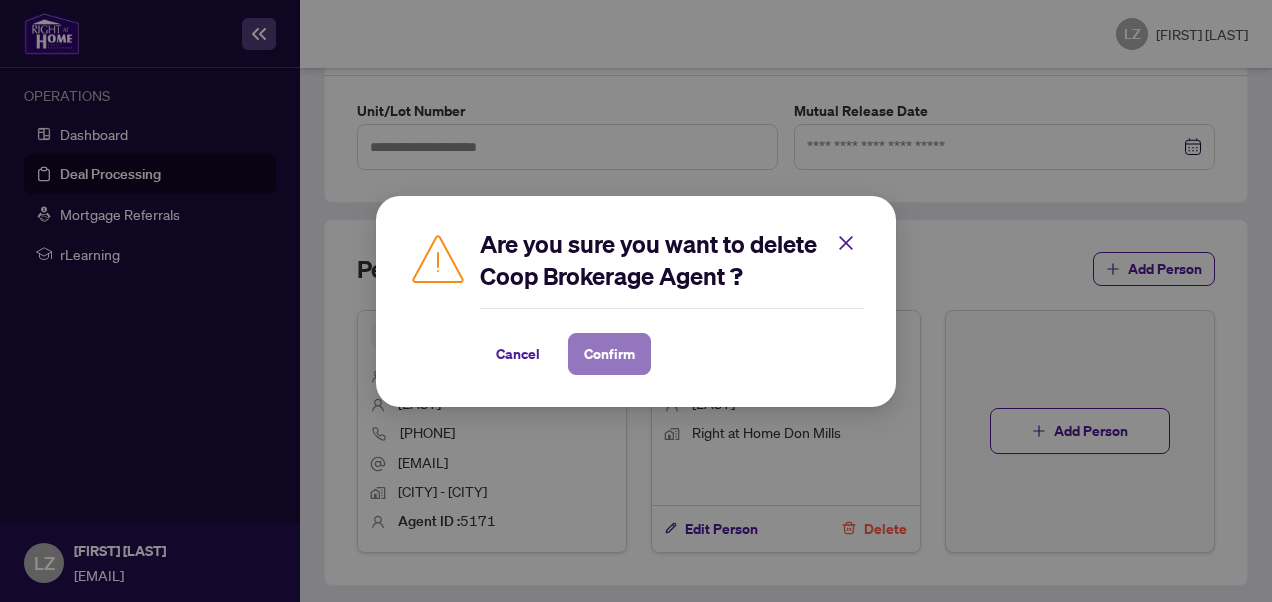 click on "Confirm" at bounding box center [609, 354] 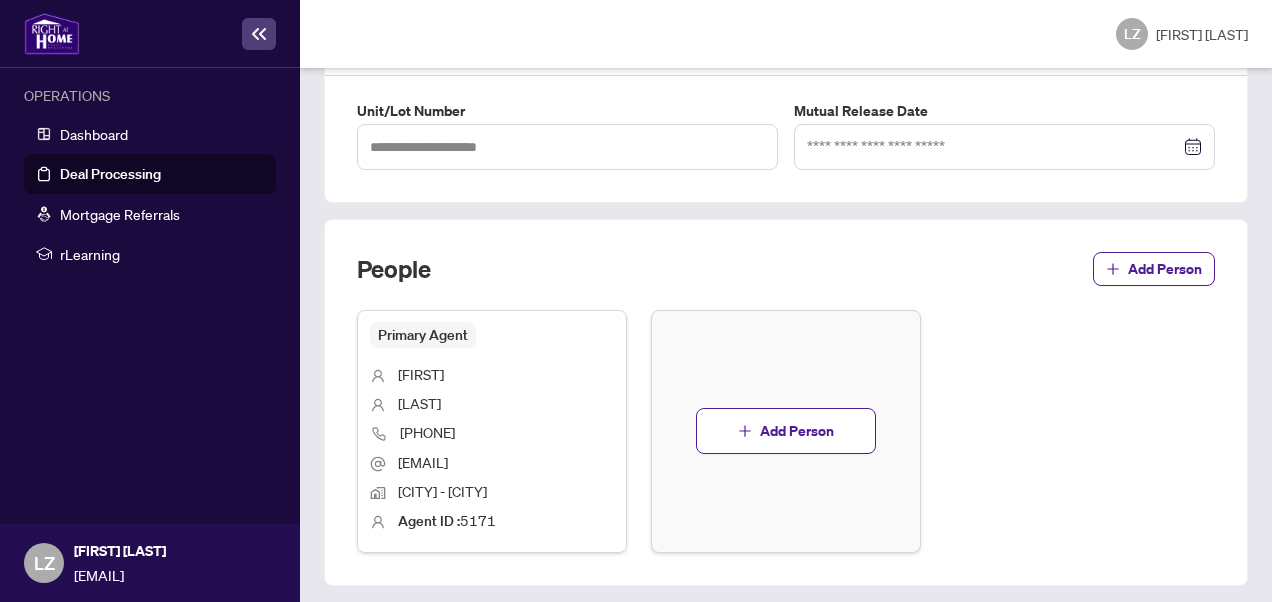 click on "Next Tab" at bounding box center (381, 623) 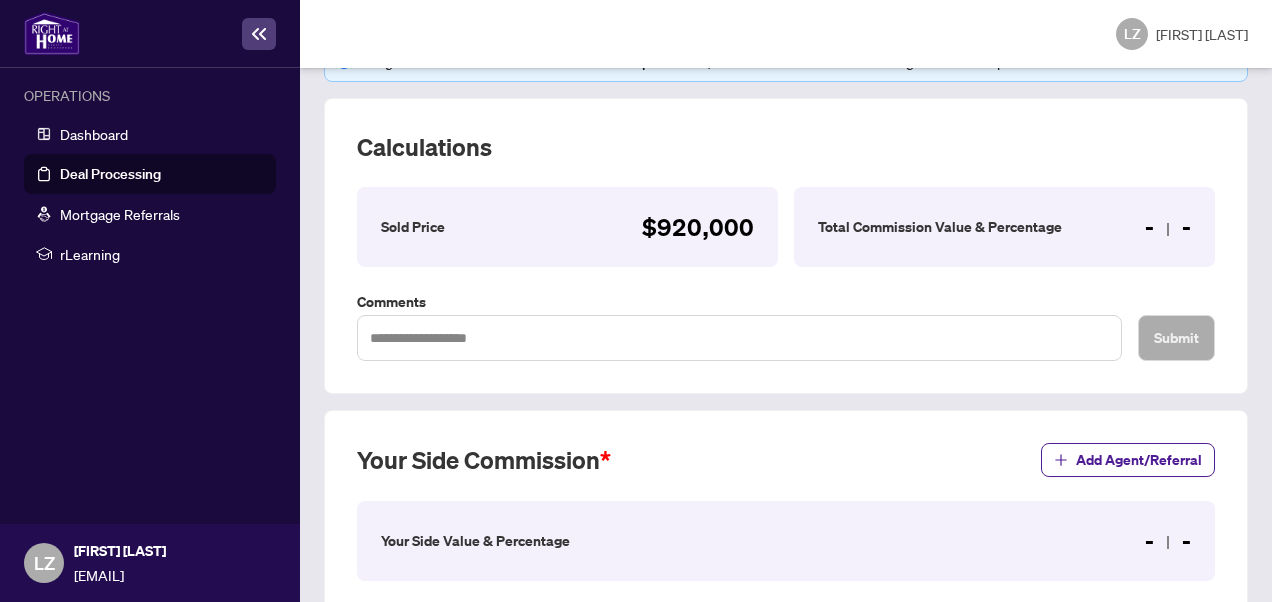scroll, scrollTop: 372, scrollLeft: 0, axis: vertical 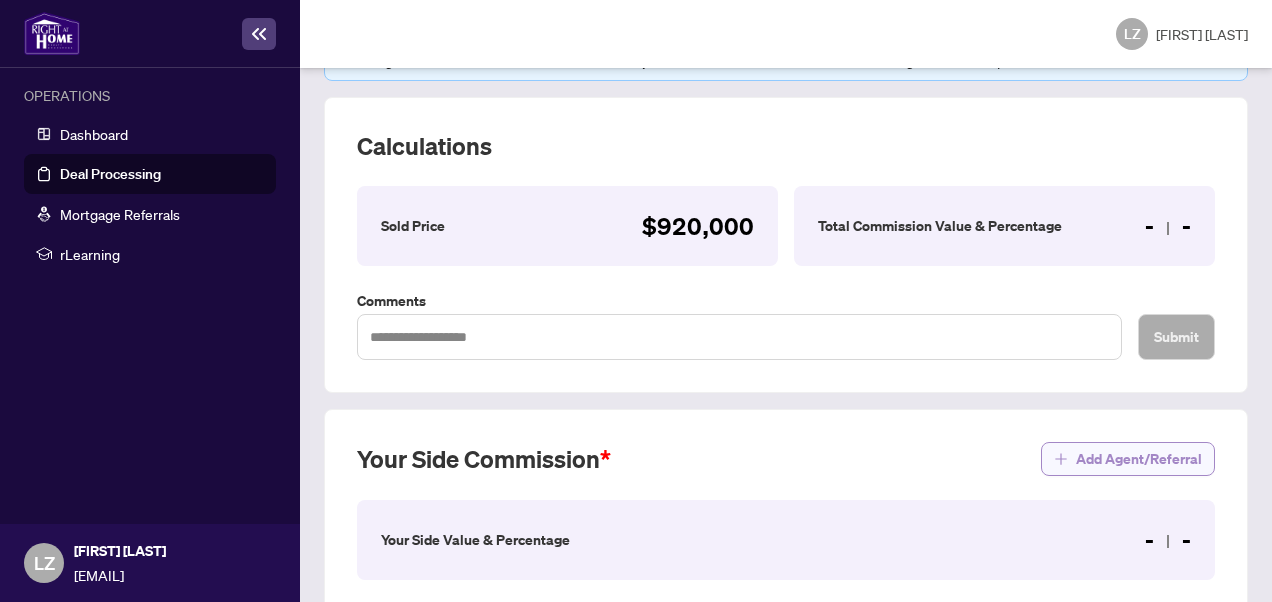 click on "Add Agent/Referral" at bounding box center [1139, 459] 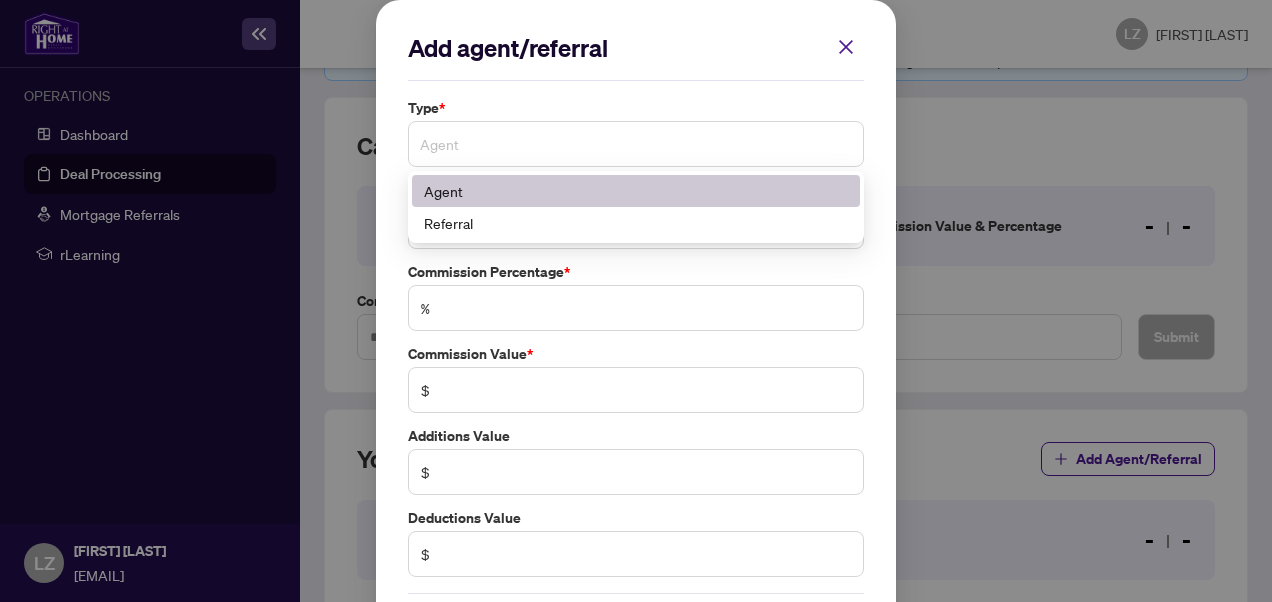 click on "Agent" at bounding box center (636, 144) 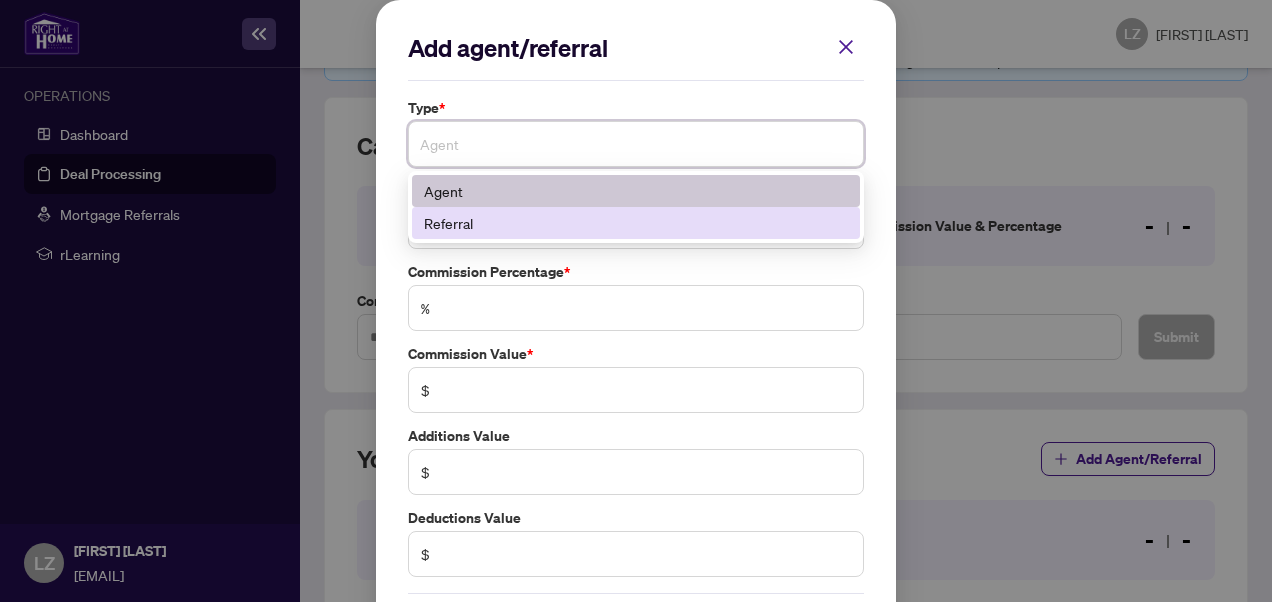 click on "Referral" at bounding box center (636, 223) 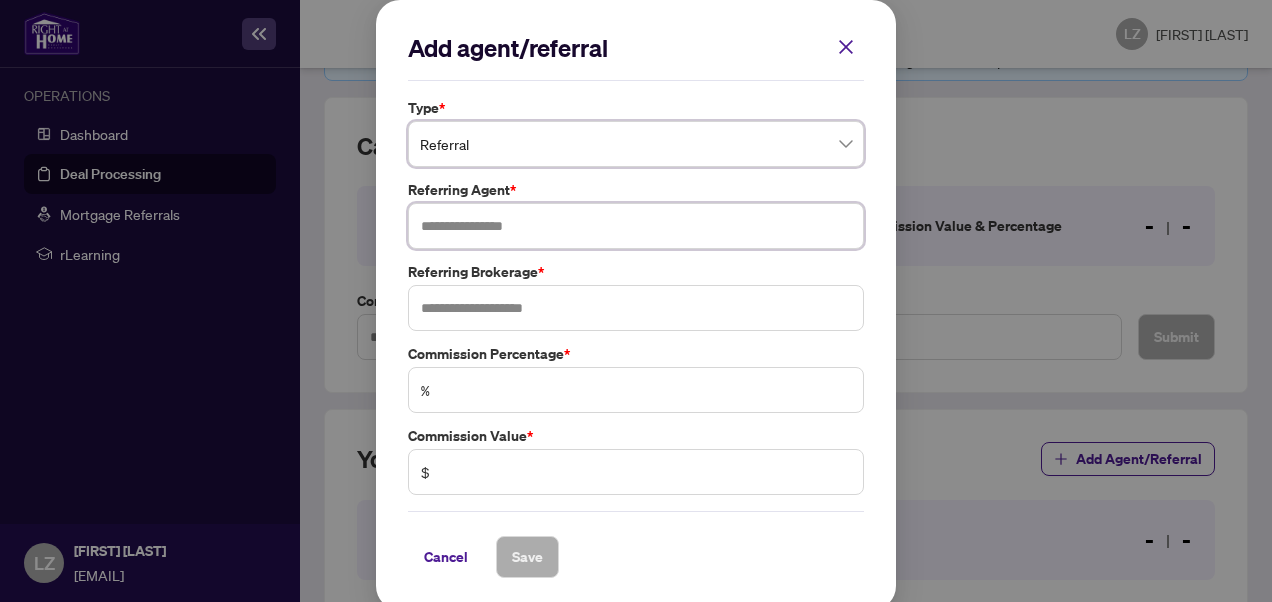 click at bounding box center (636, 226) 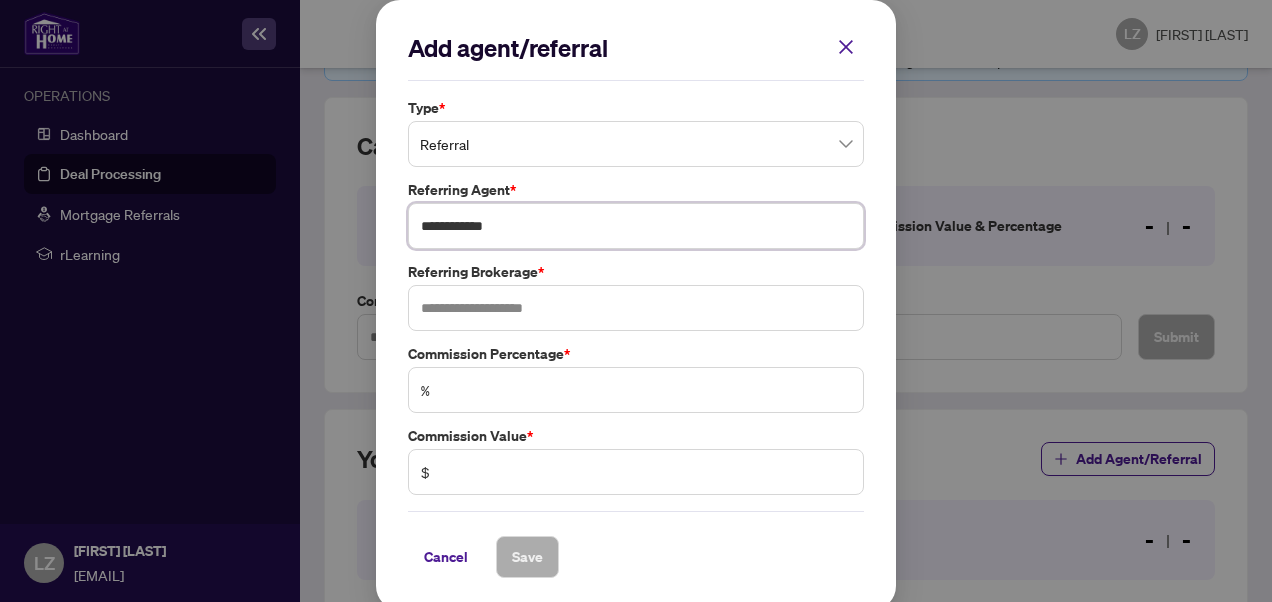 type on "**********" 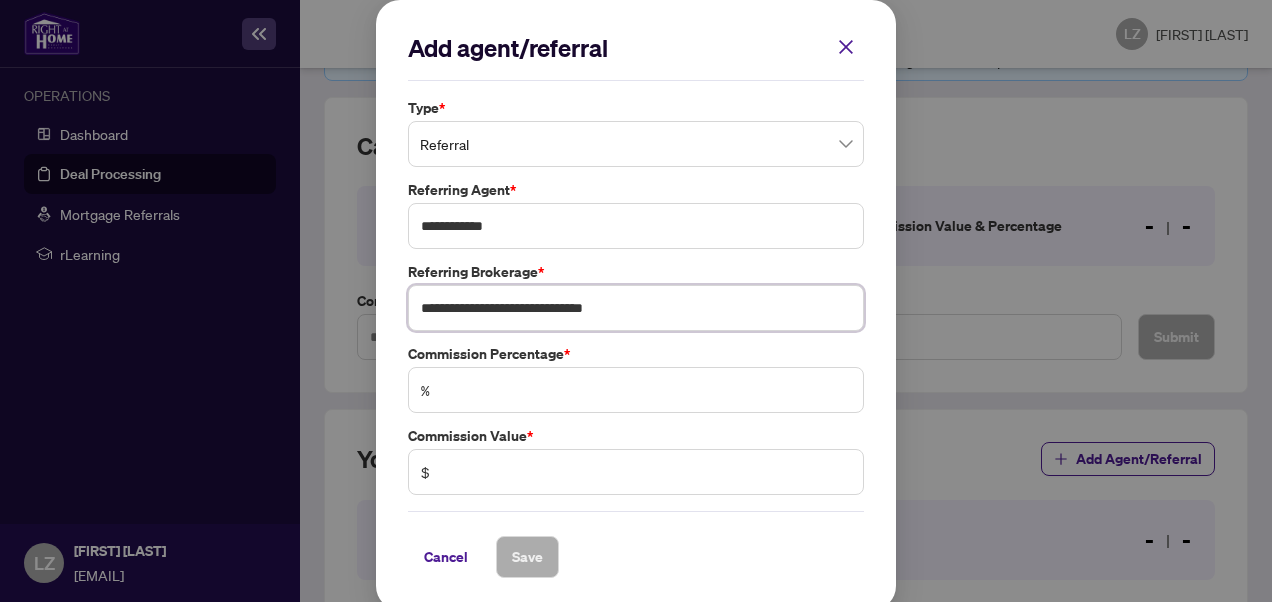 type on "**********" 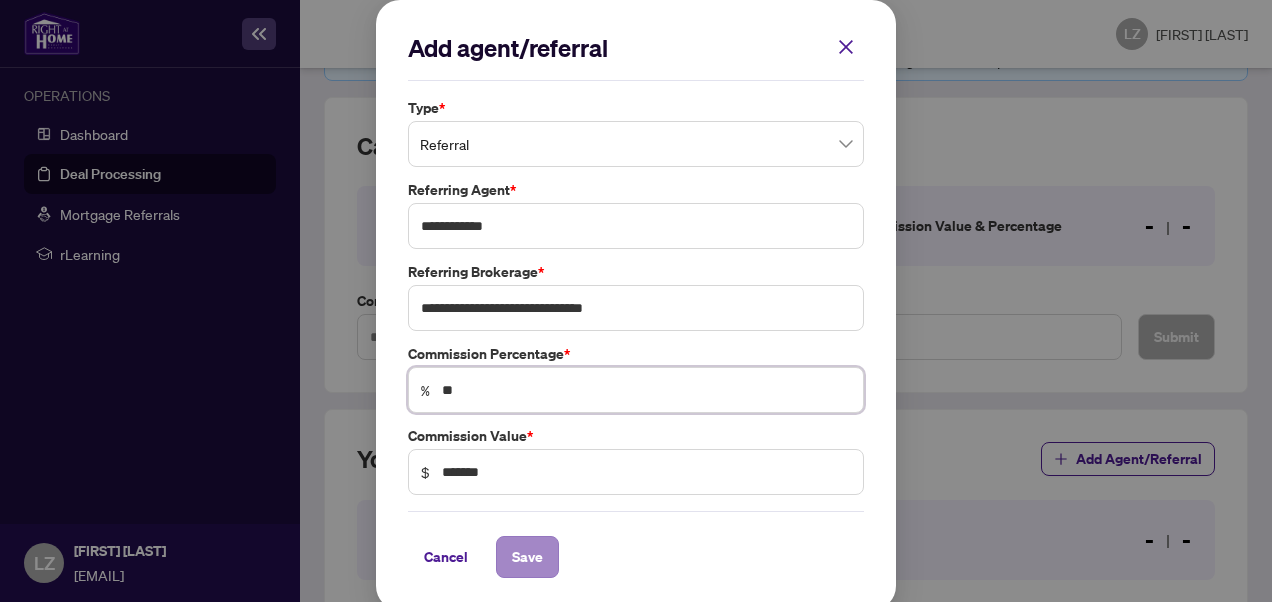 type on "**" 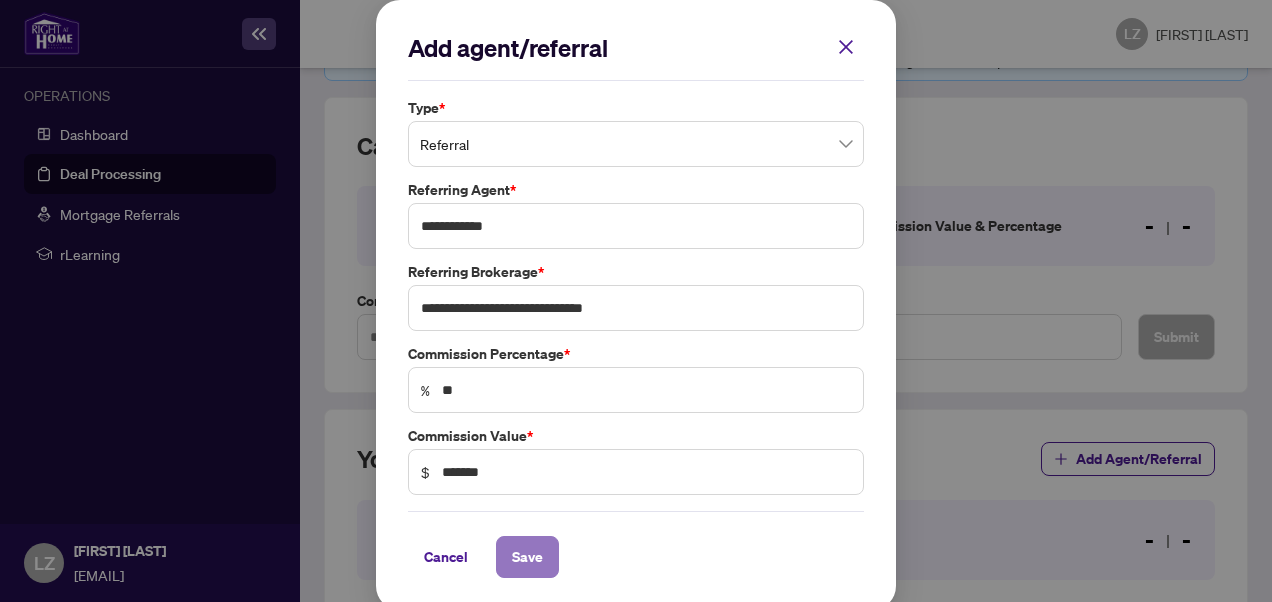 click on "Save" at bounding box center [527, 557] 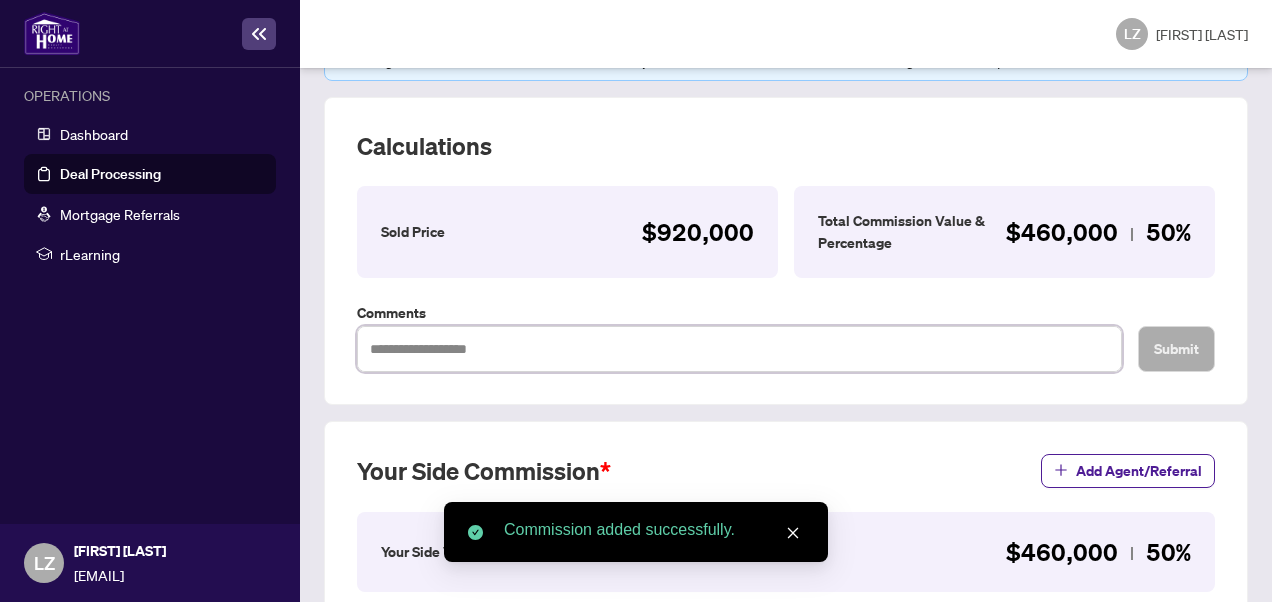 click at bounding box center (739, 348) 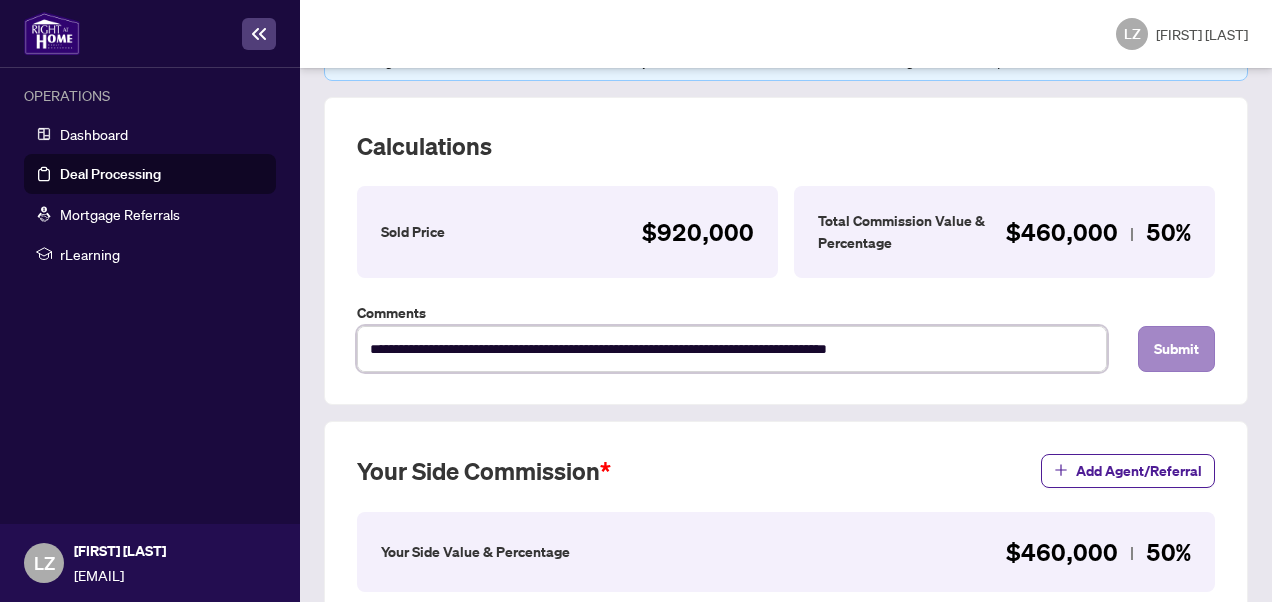 type on "**********" 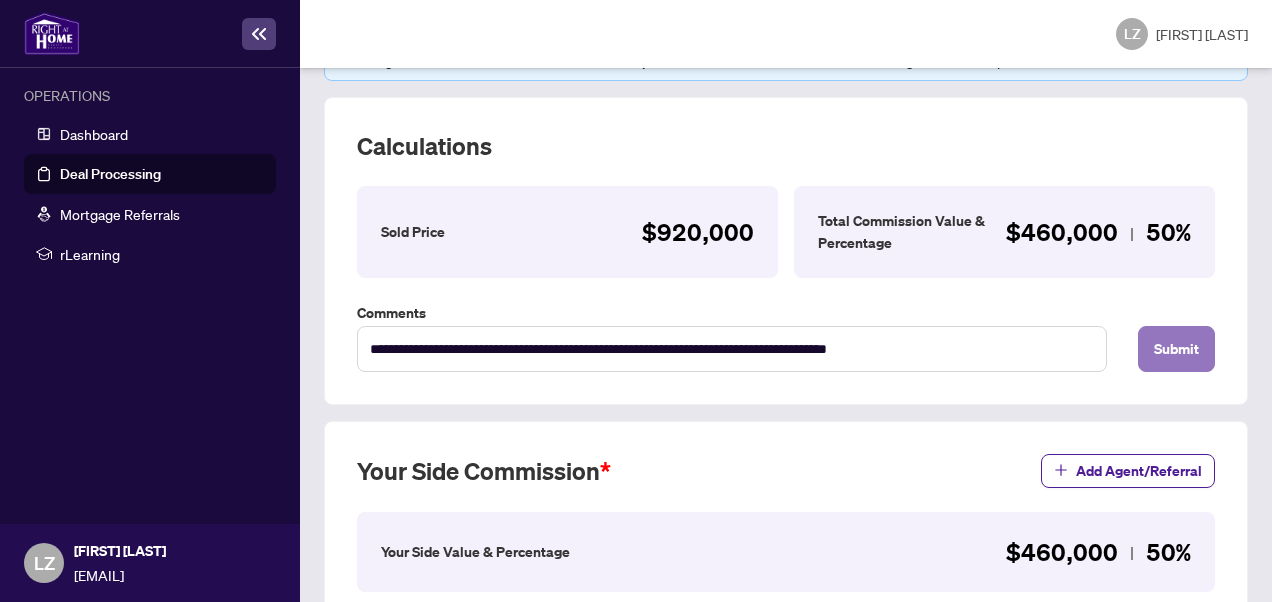 click on "Submit" at bounding box center (1176, 349) 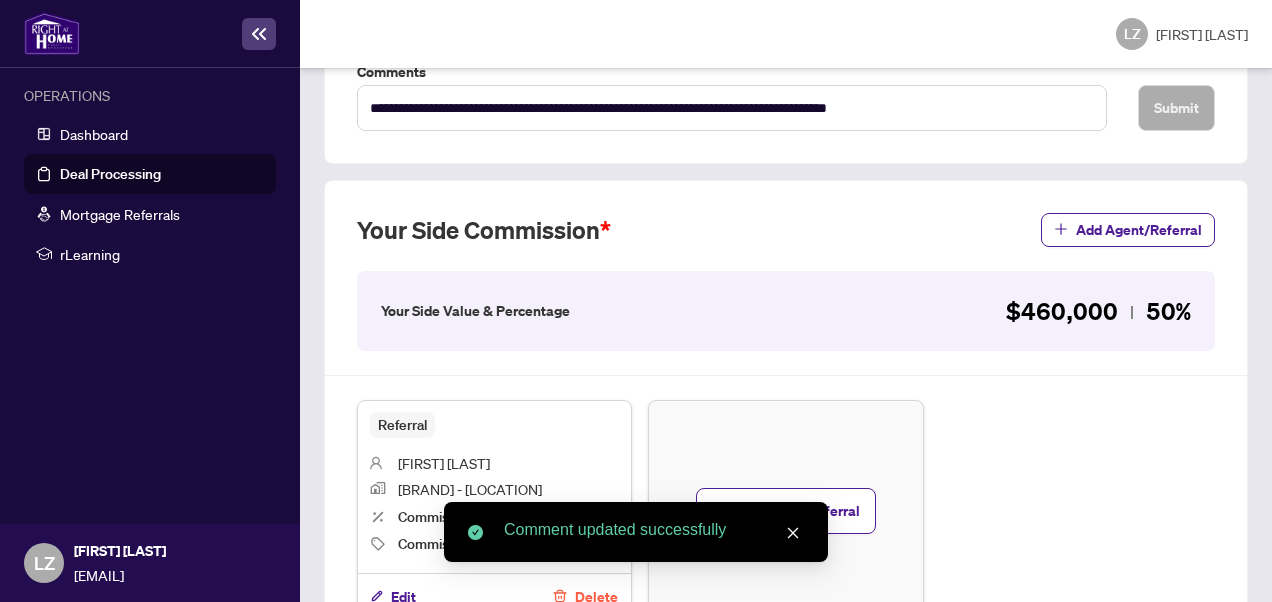 scroll, scrollTop: 681, scrollLeft: 0, axis: vertical 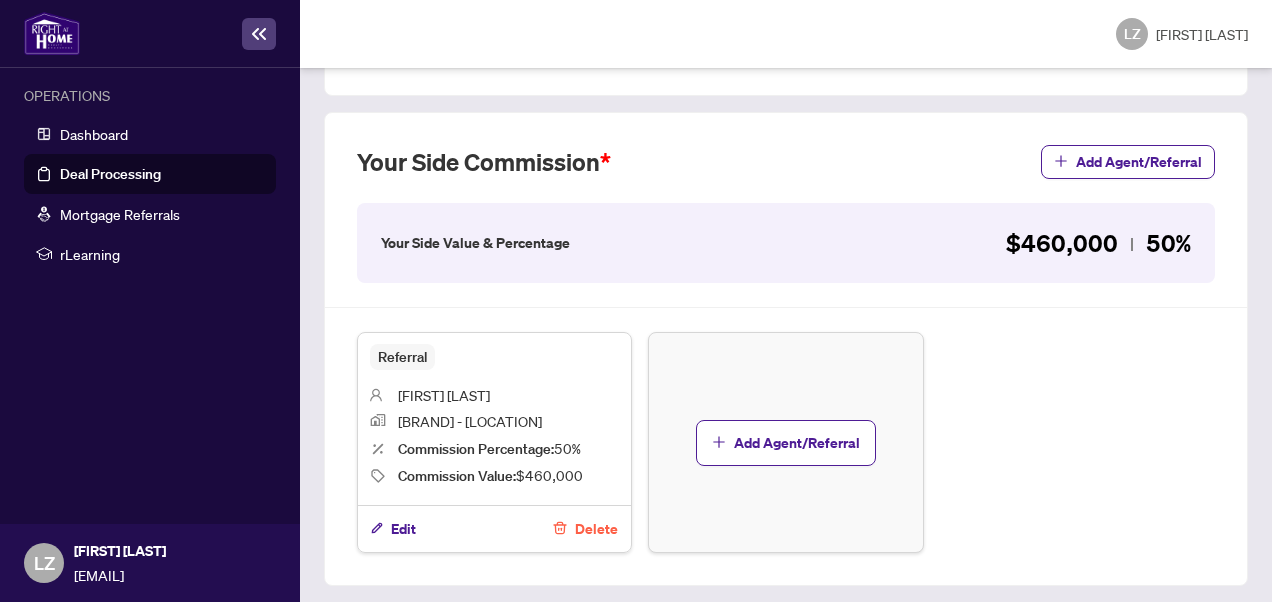 click on "Next Tab" at bounding box center (381, 623) 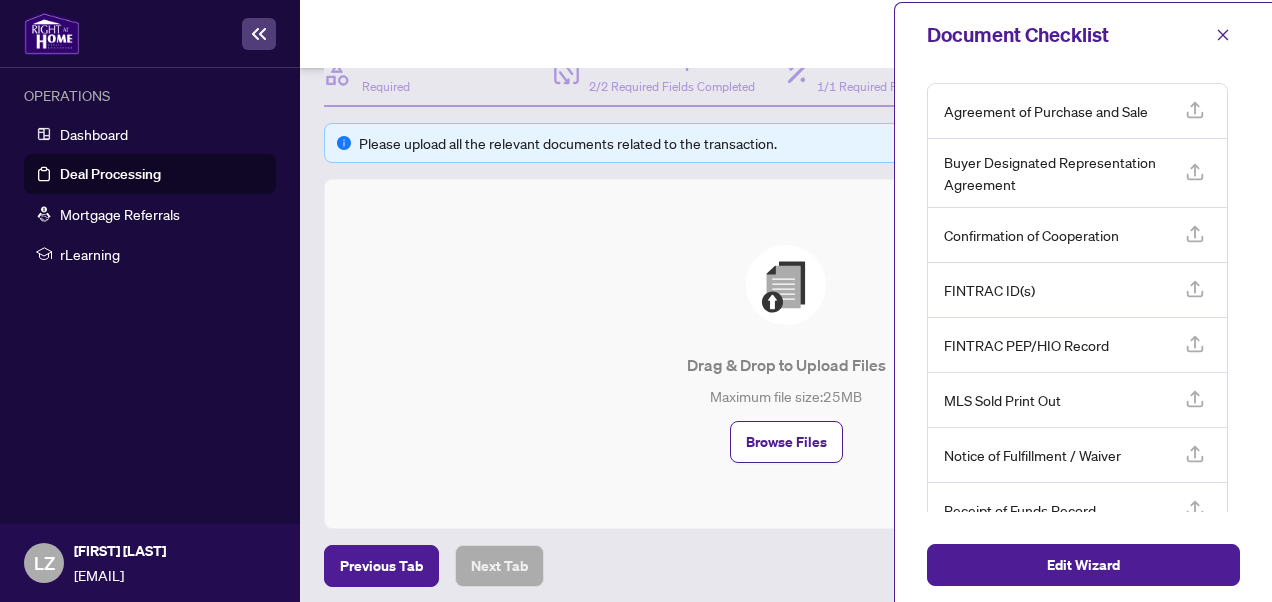 scroll, scrollTop: 292, scrollLeft: 0, axis: vertical 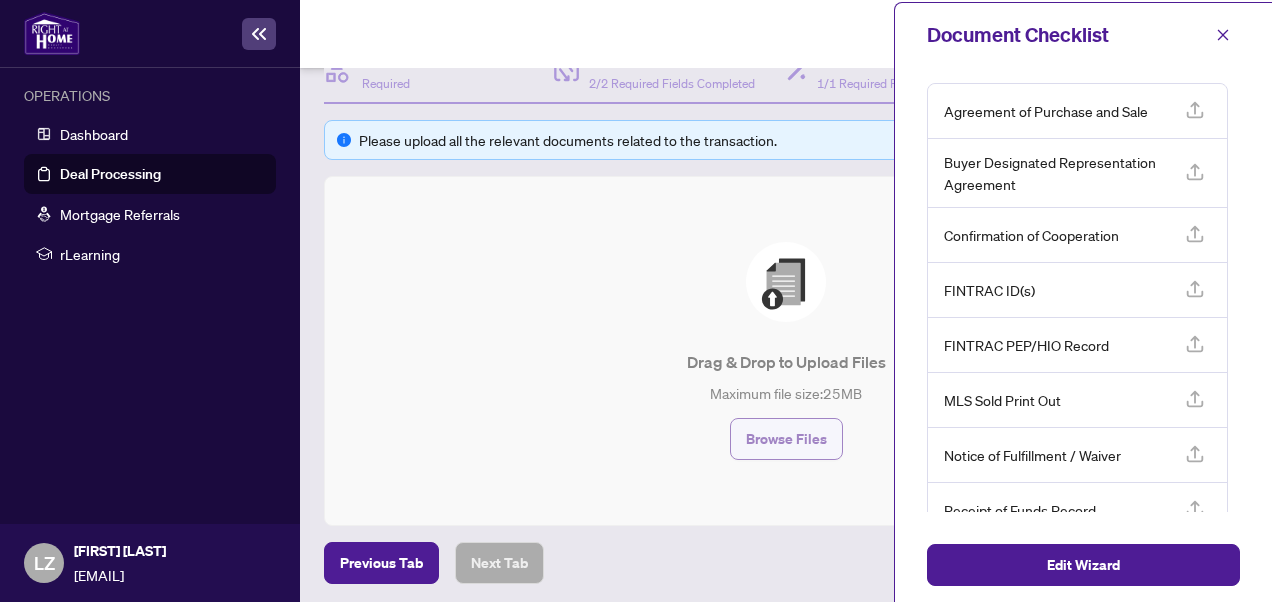 click on "Browse Files" at bounding box center (786, 439) 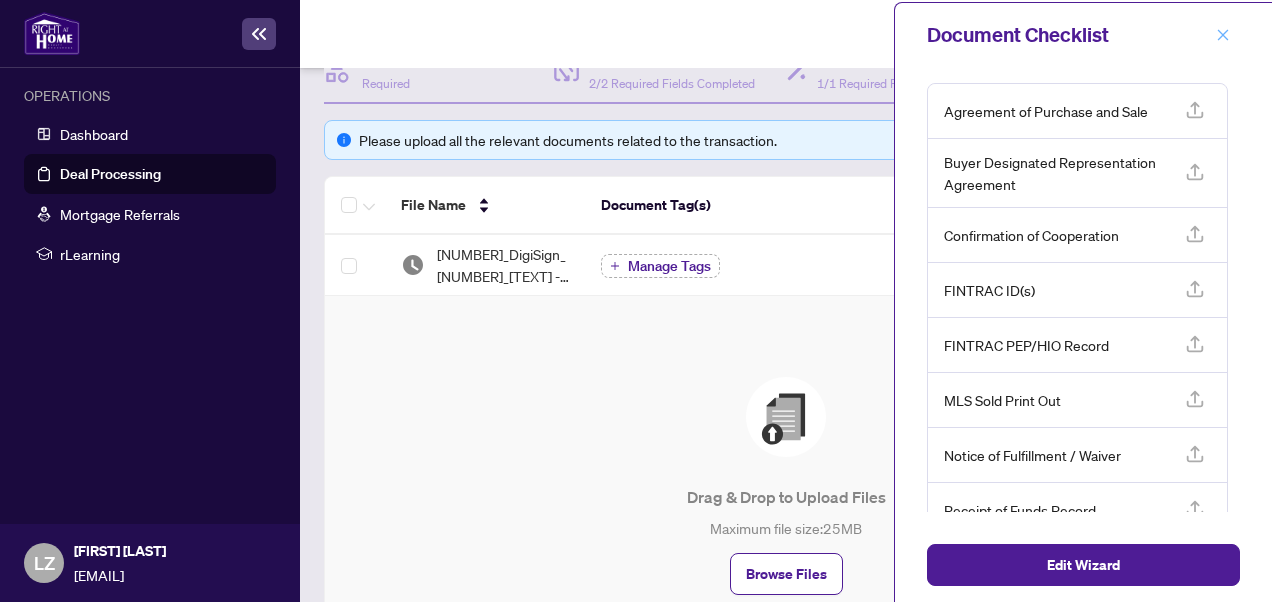 click at bounding box center [1223, 35] 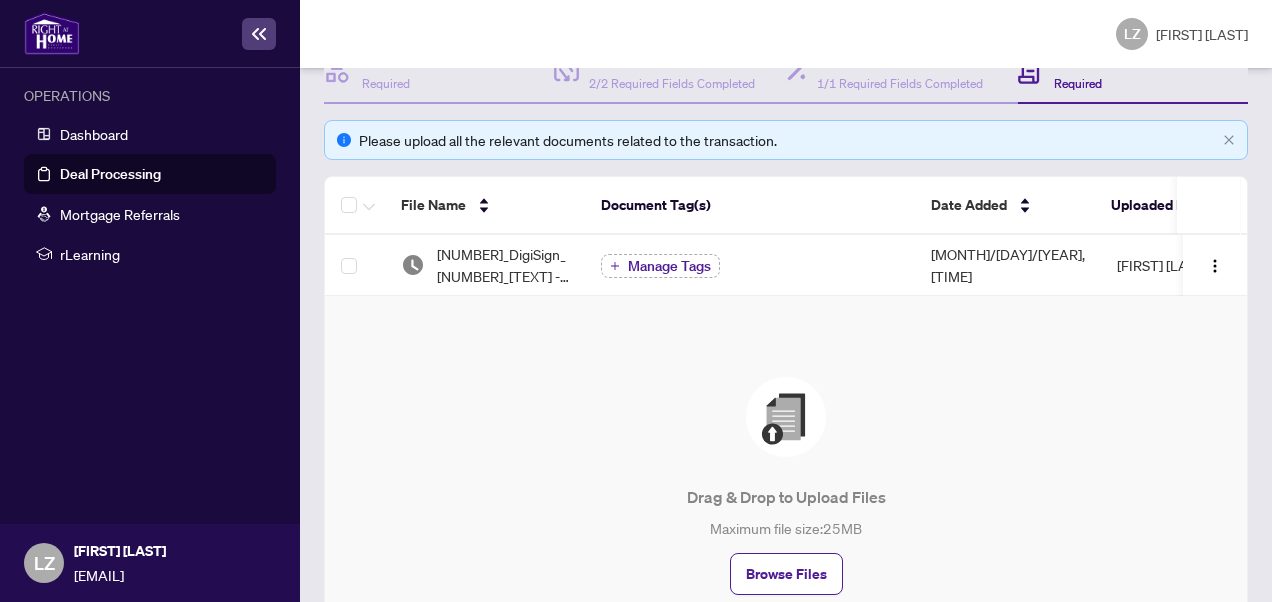 click on "[FIRST] [LAST]" at bounding box center [1202, 34] 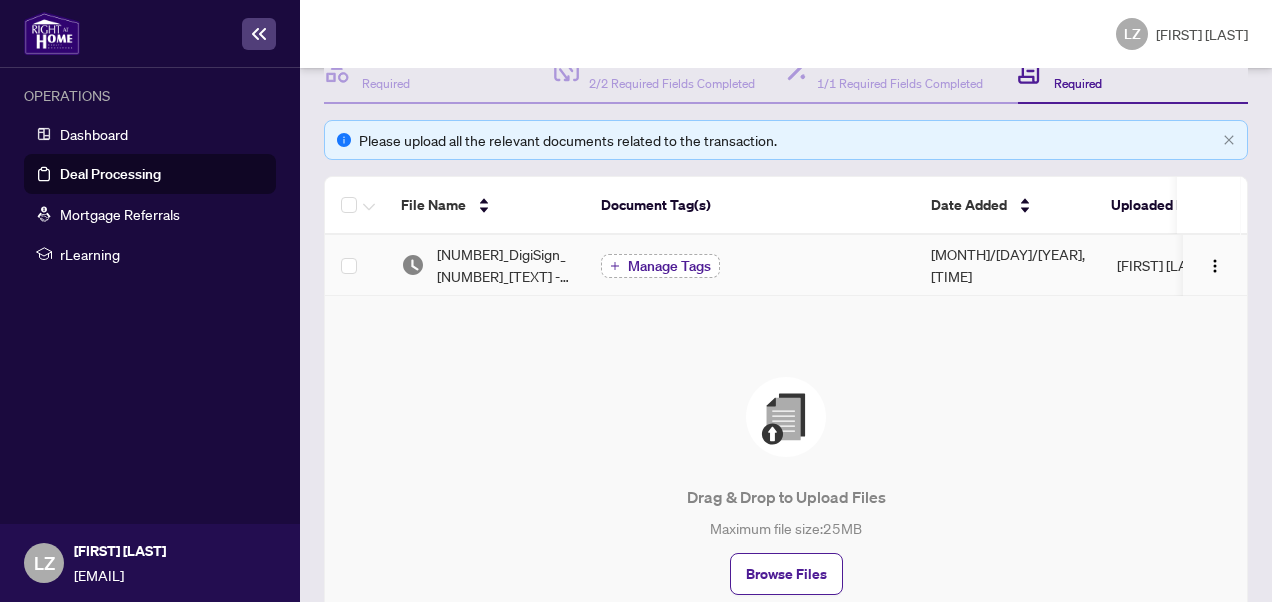 click on "Manage Tags" at bounding box center [669, 266] 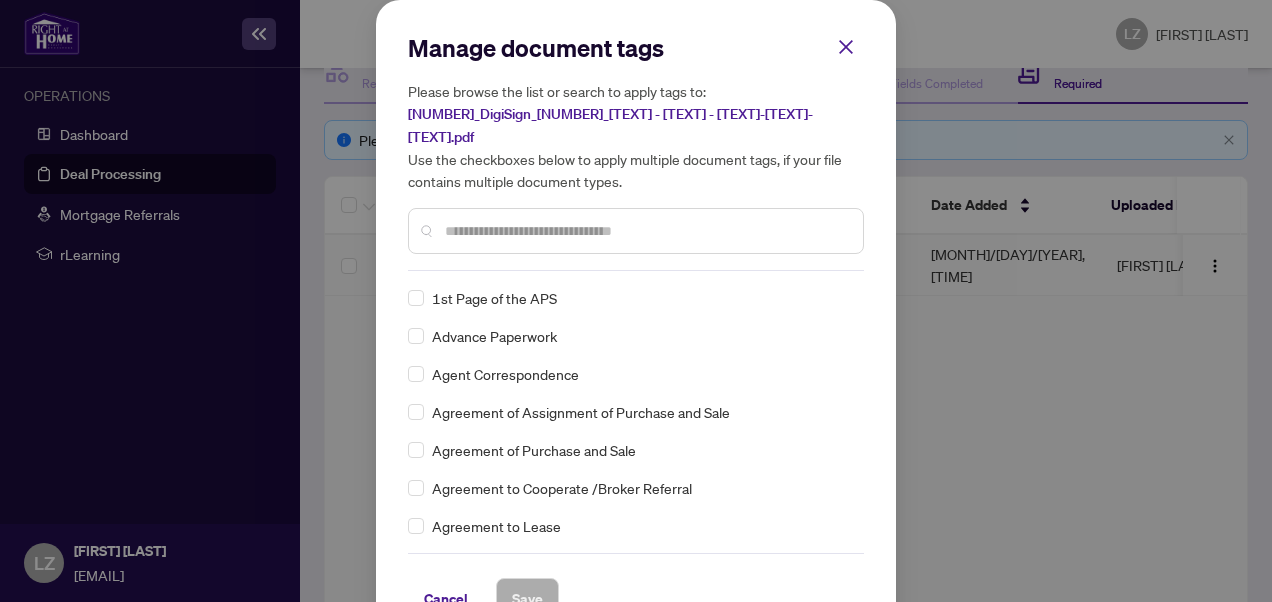click at bounding box center [636, 231] 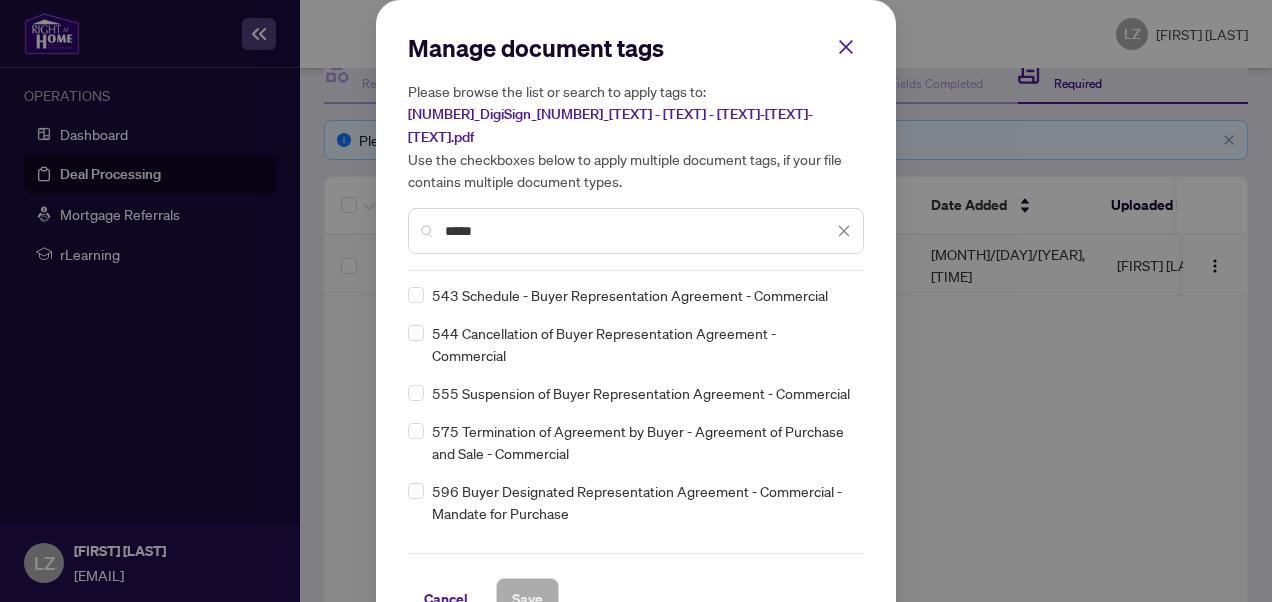 scroll, scrollTop: 1056, scrollLeft: 0, axis: vertical 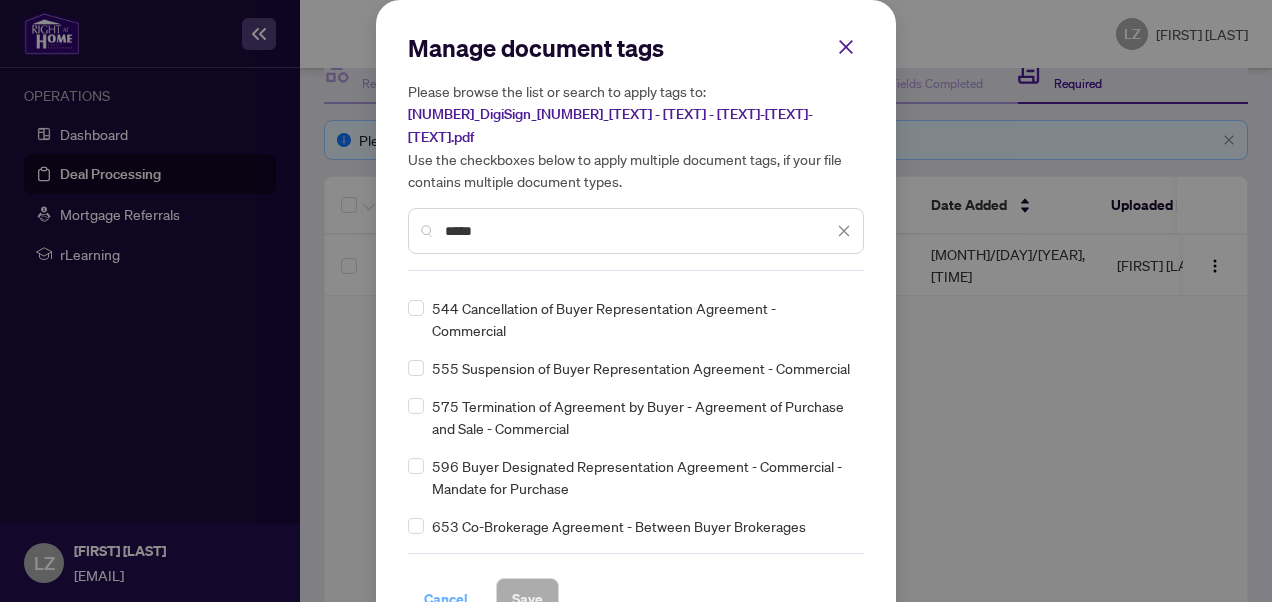 type on "*****" 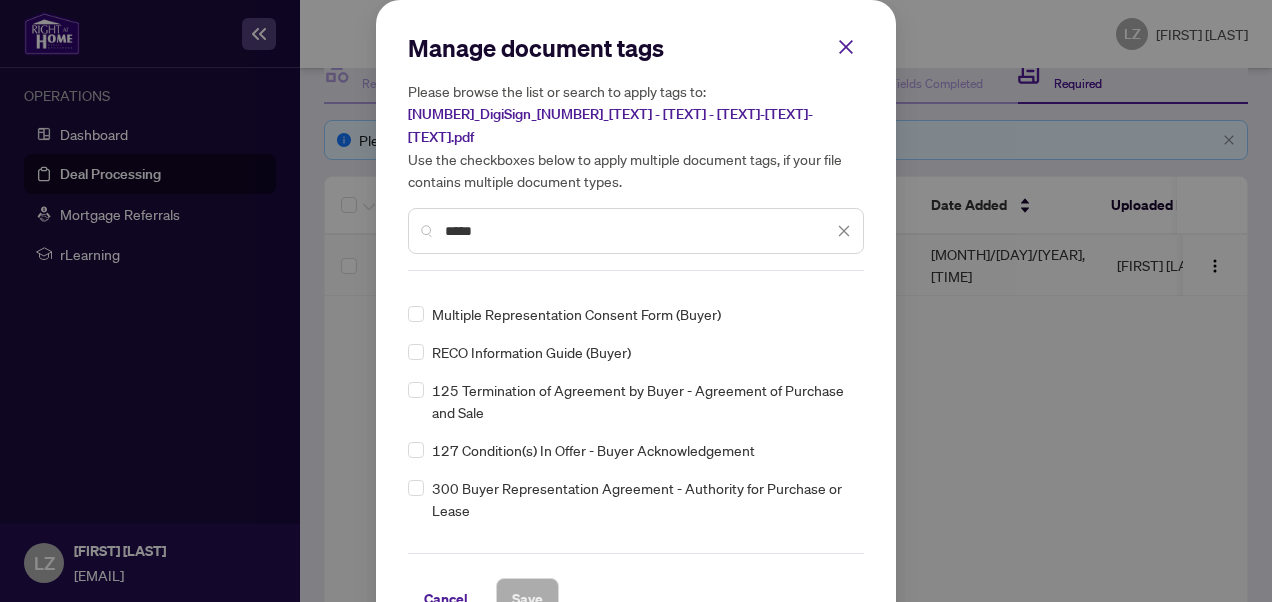 scroll, scrollTop: 218, scrollLeft: 0, axis: vertical 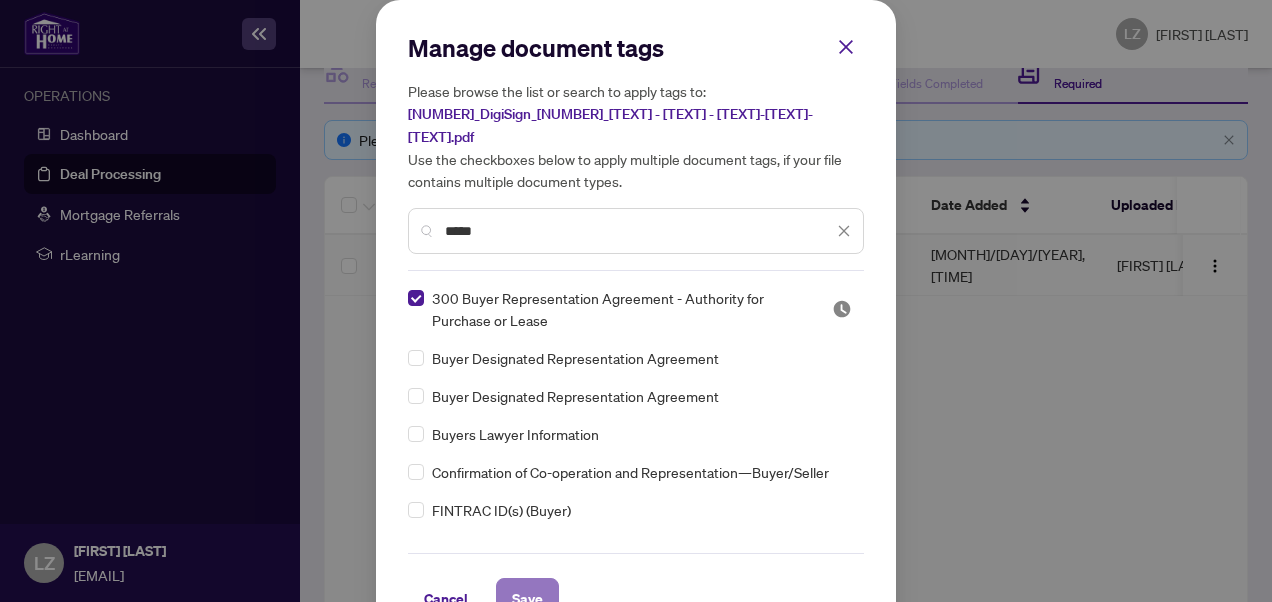 click on "Save" at bounding box center [527, 599] 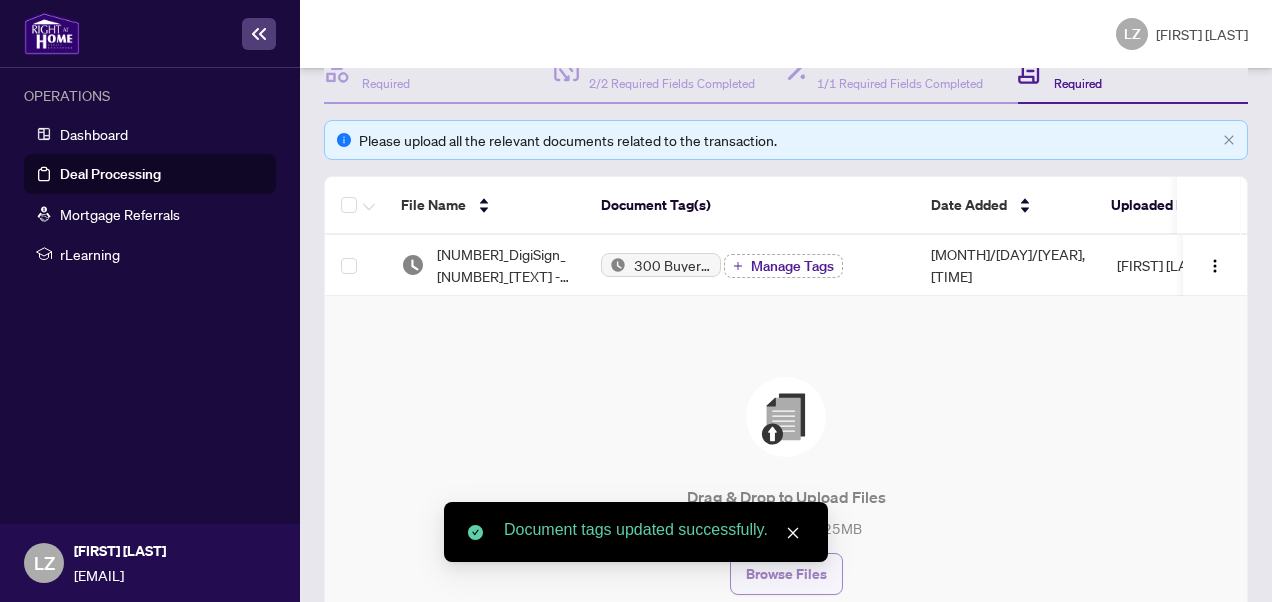 click on "Browse Files" at bounding box center [786, 574] 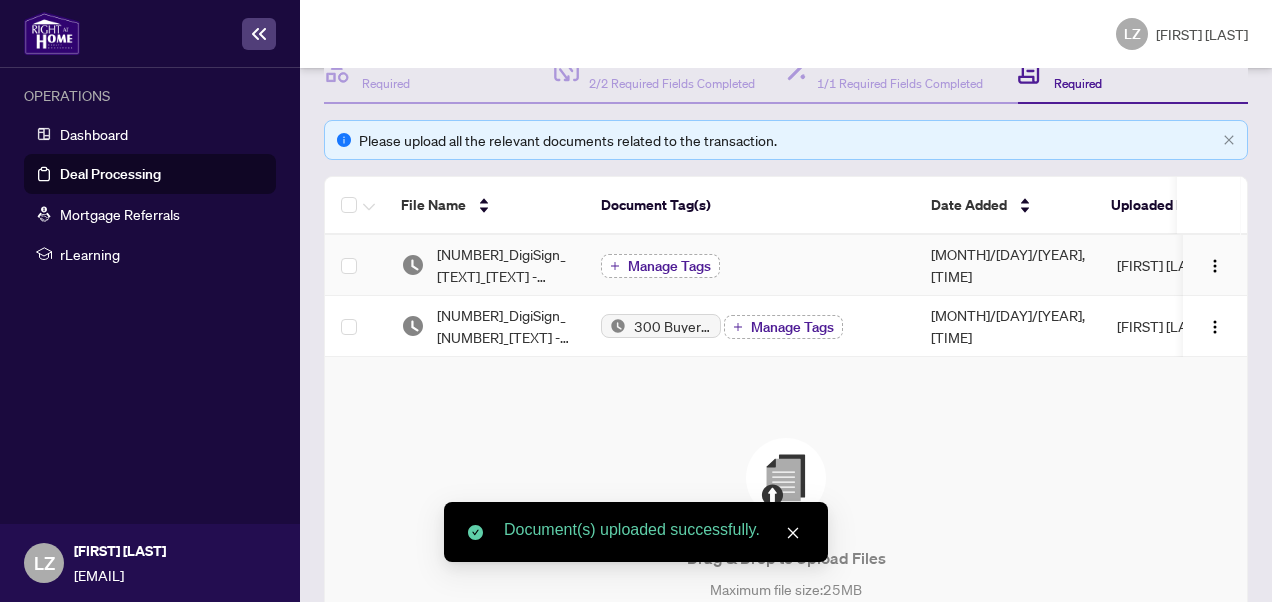 click on "Manage Tags" at bounding box center [669, 266] 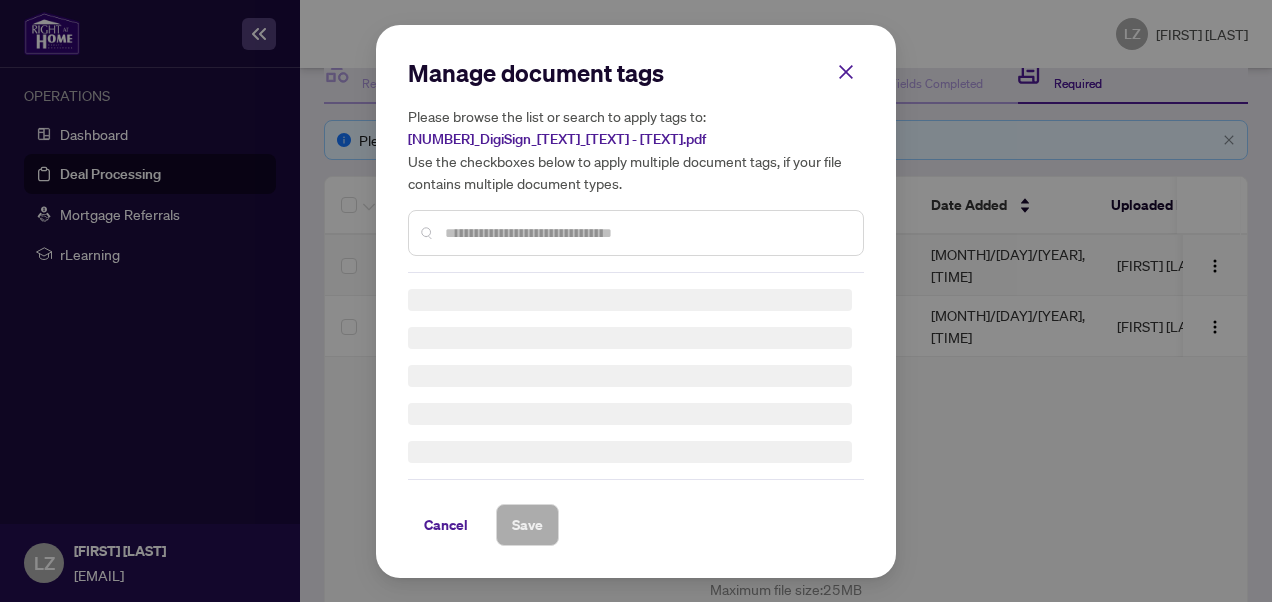click on "Manage document tags Please browse the list or search to apply tags to: [NUMBER]-[ALPHANUMERIC_ID]-[DOCUMENT_NAME] Use the checkboxes below to apply multiple document tags, if your file contains multiple document types." at bounding box center [0, 0] 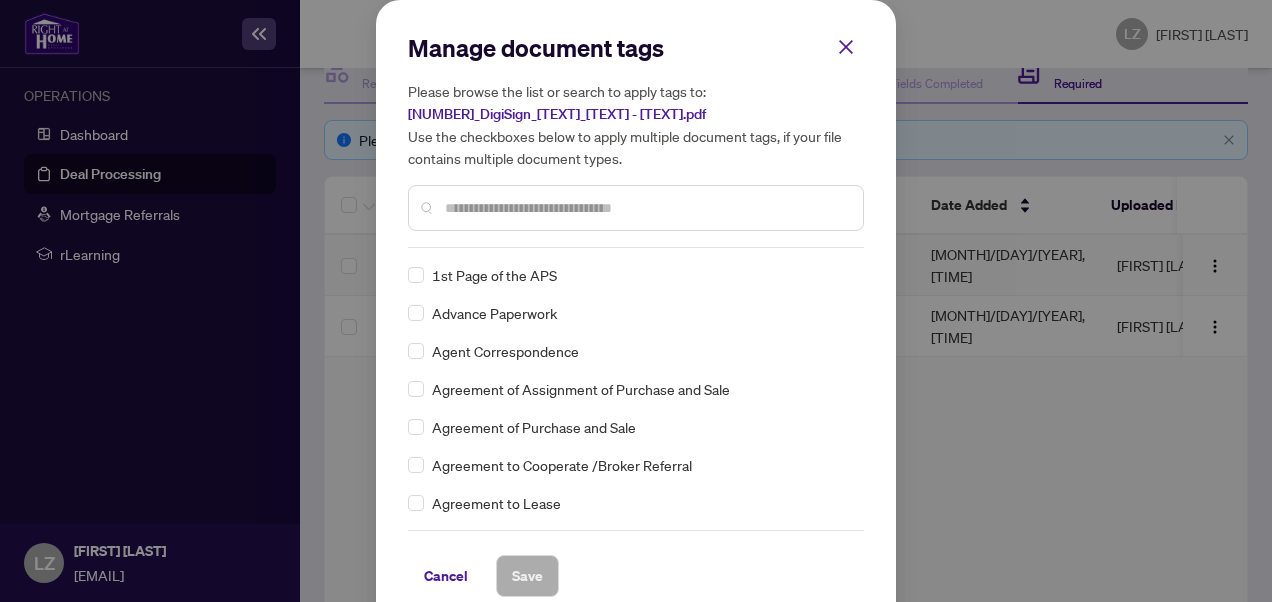 click at bounding box center [646, 208] 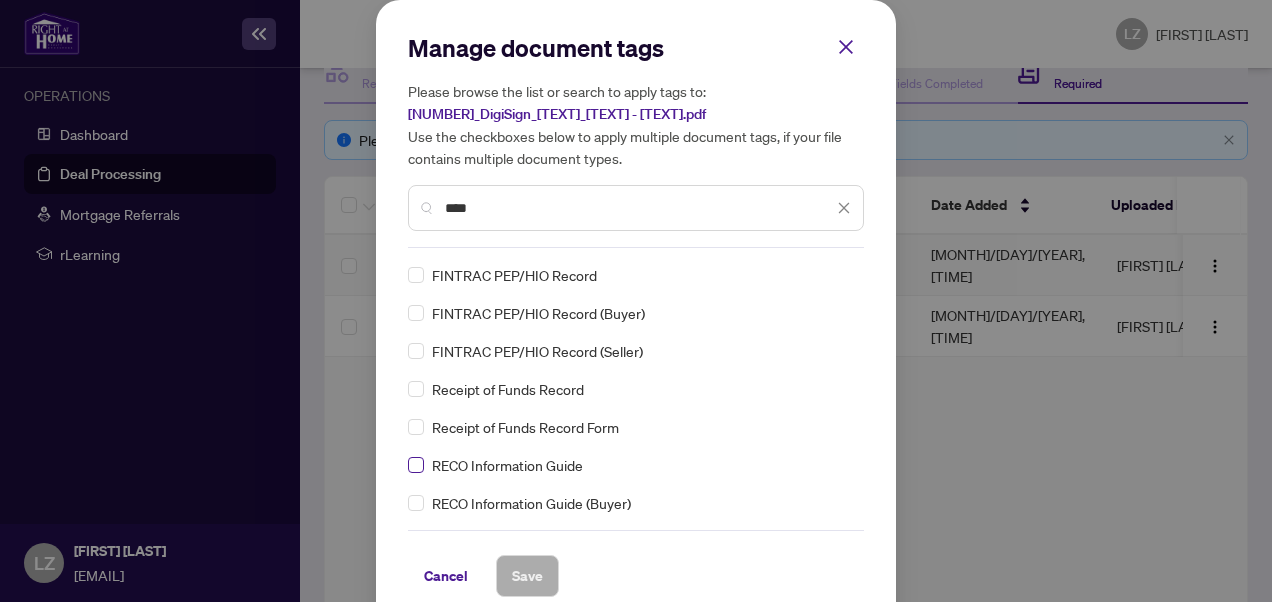 type on "****" 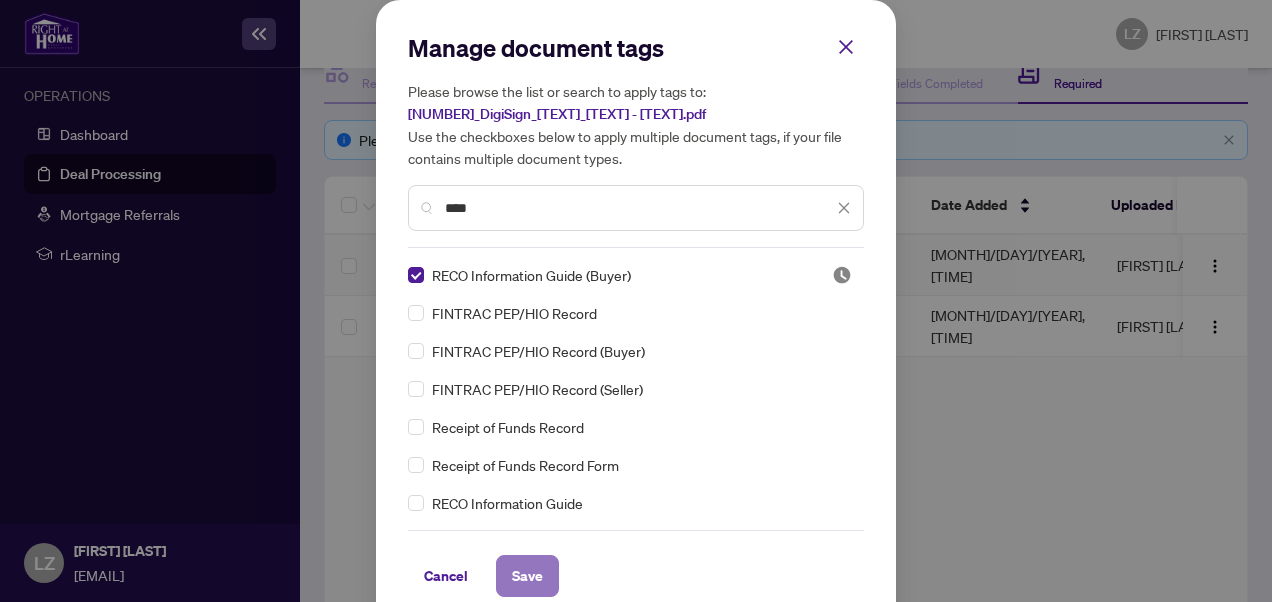 click on "Save" at bounding box center (0, 0) 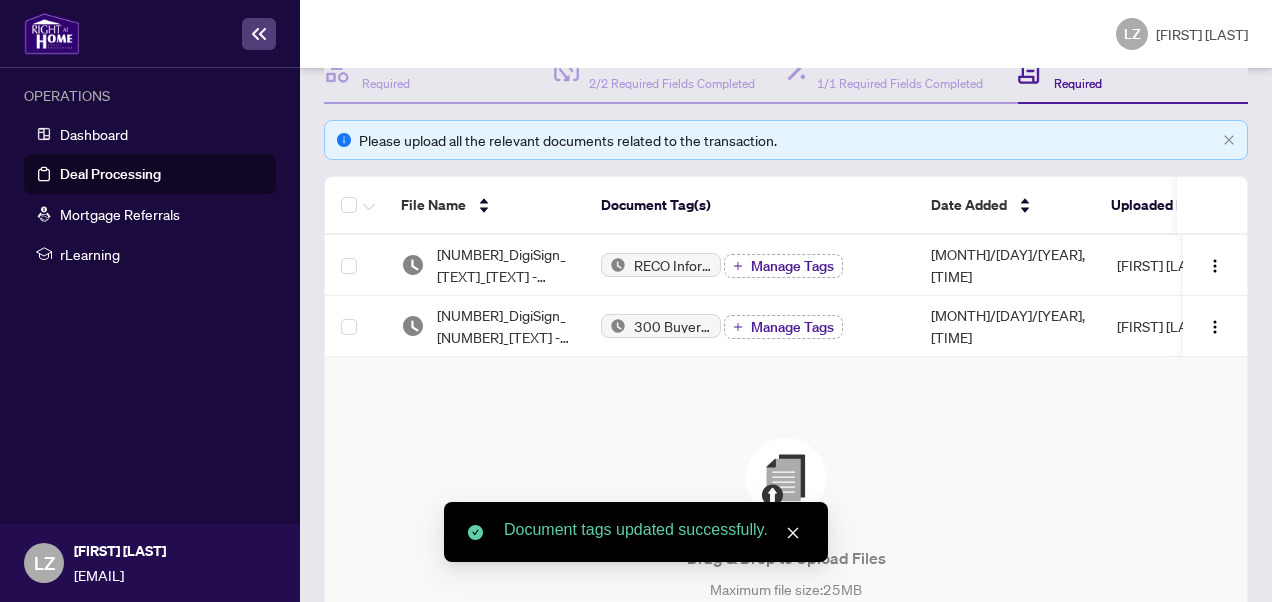 scroll, scrollTop: 494, scrollLeft: 0, axis: vertical 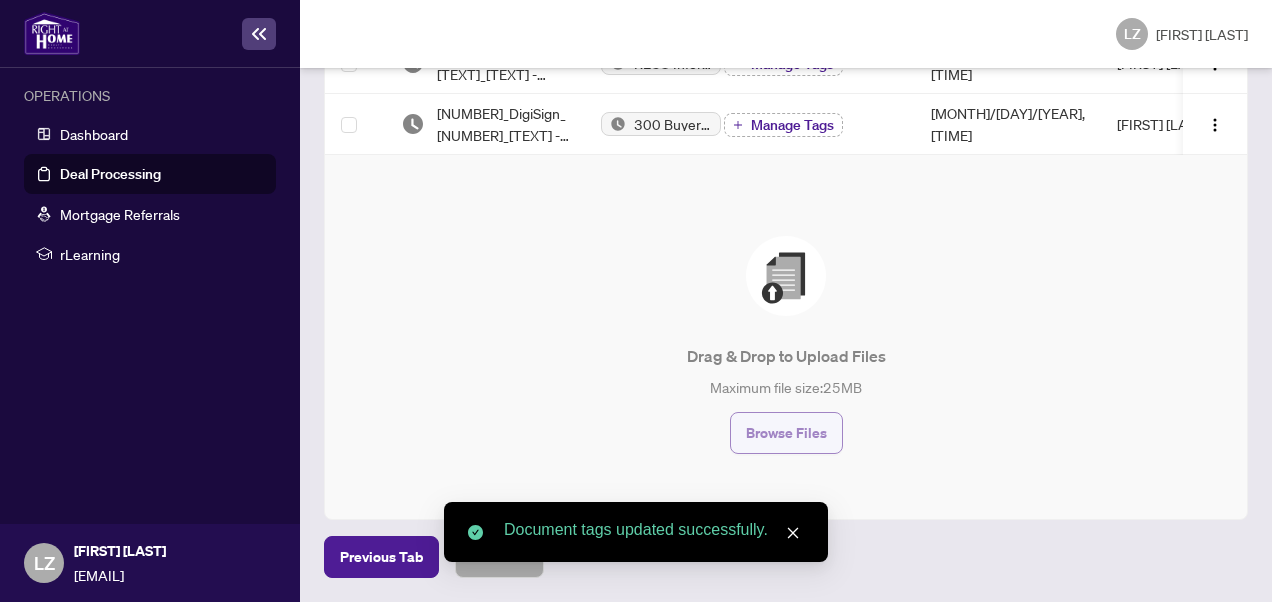 click on "Browse Files" at bounding box center [786, 433] 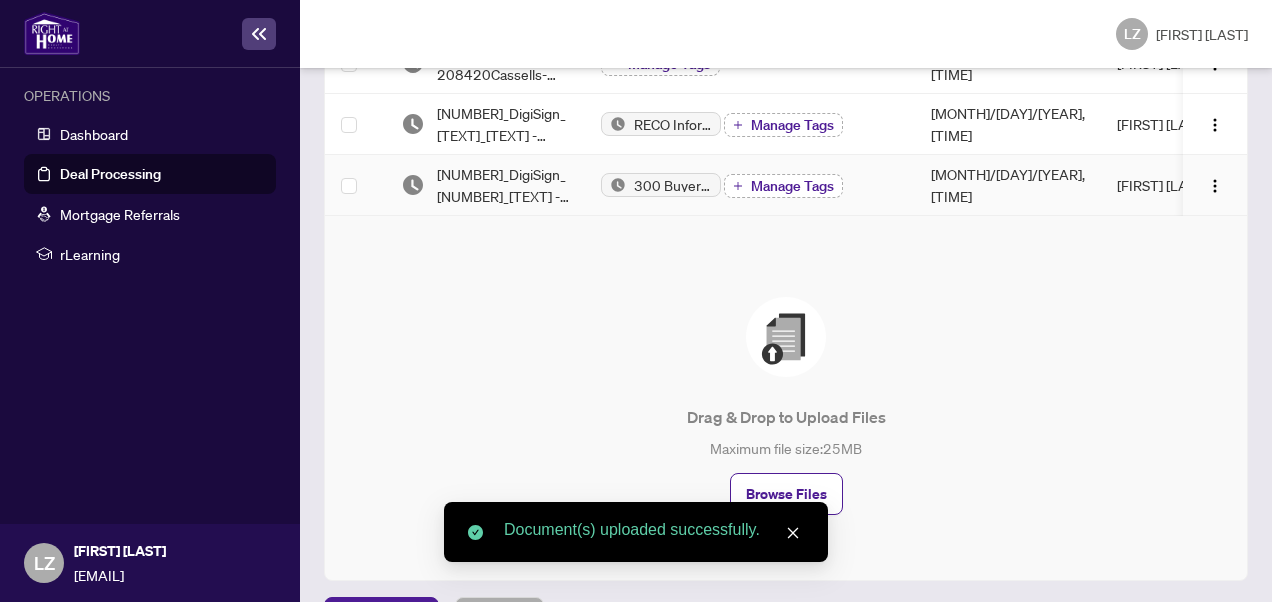 click on "Manage Tags" at bounding box center (792, 186) 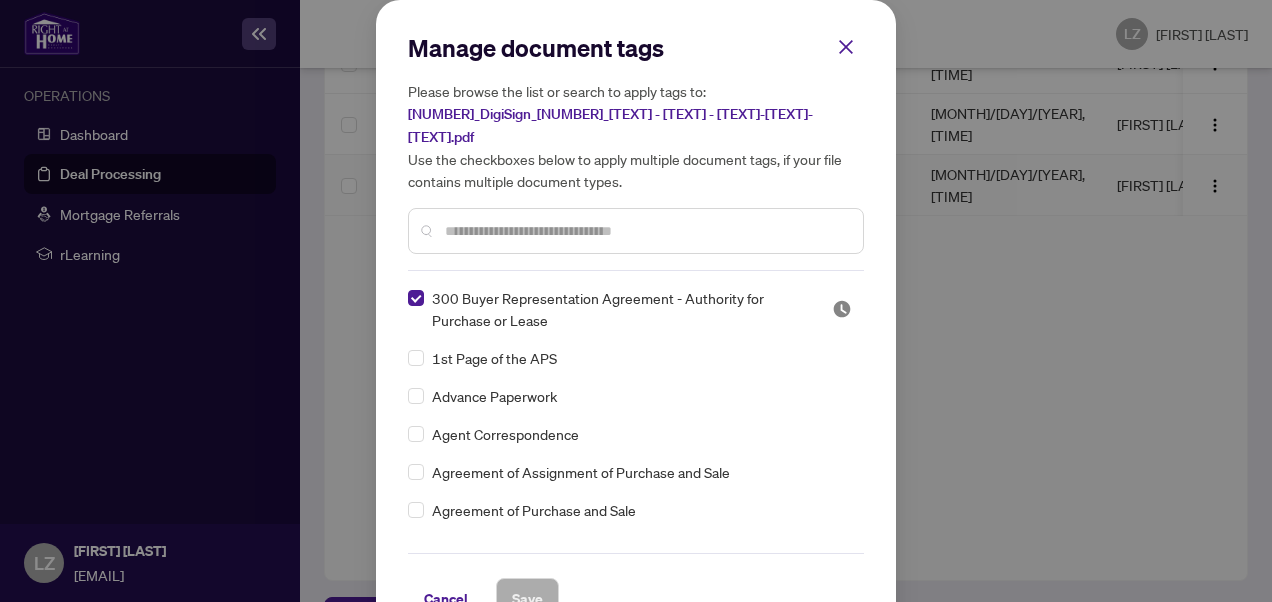 click at bounding box center (646, 231) 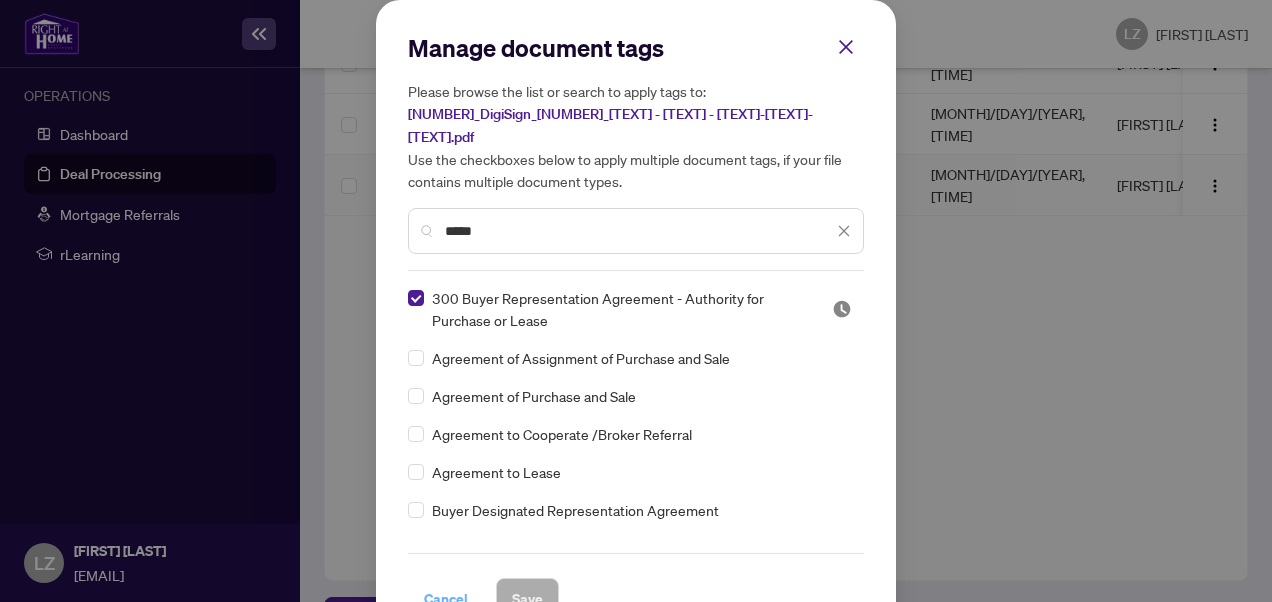 type on "*****" 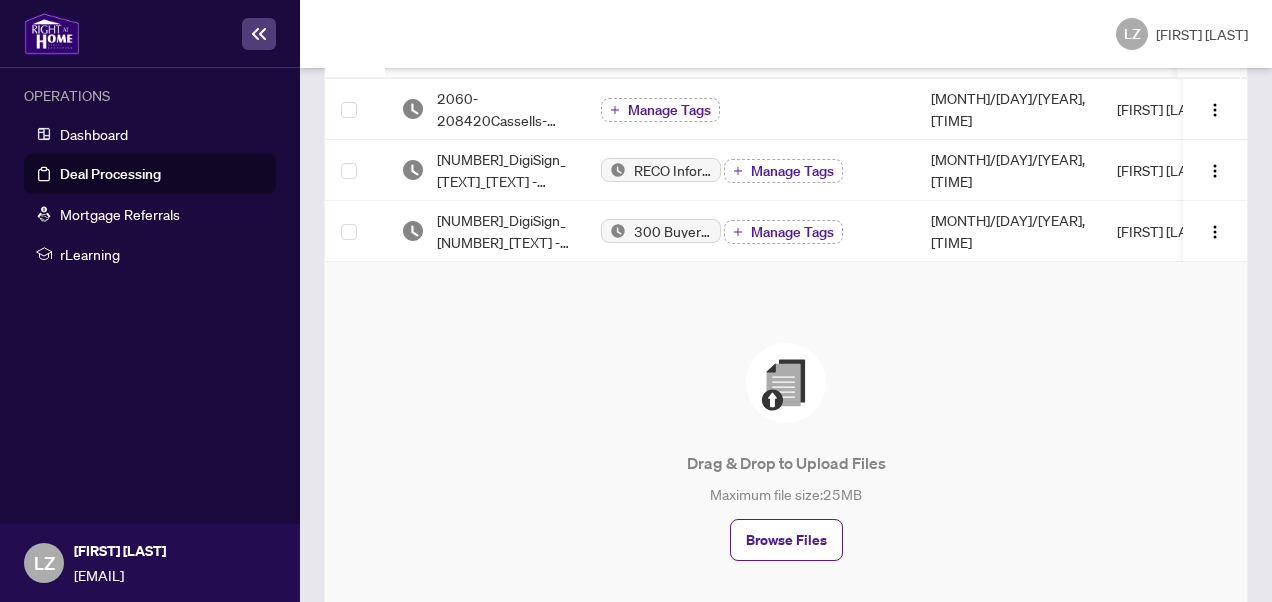 scroll, scrollTop: 464, scrollLeft: 0, axis: vertical 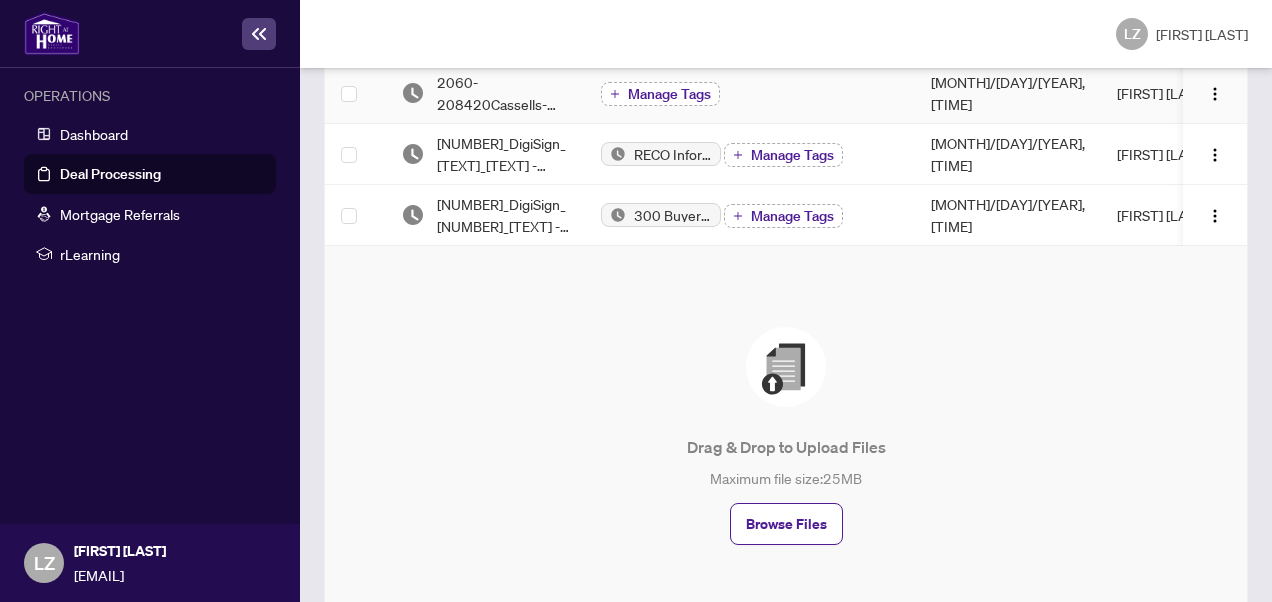 click on "Manage Tags" at bounding box center [669, 94] 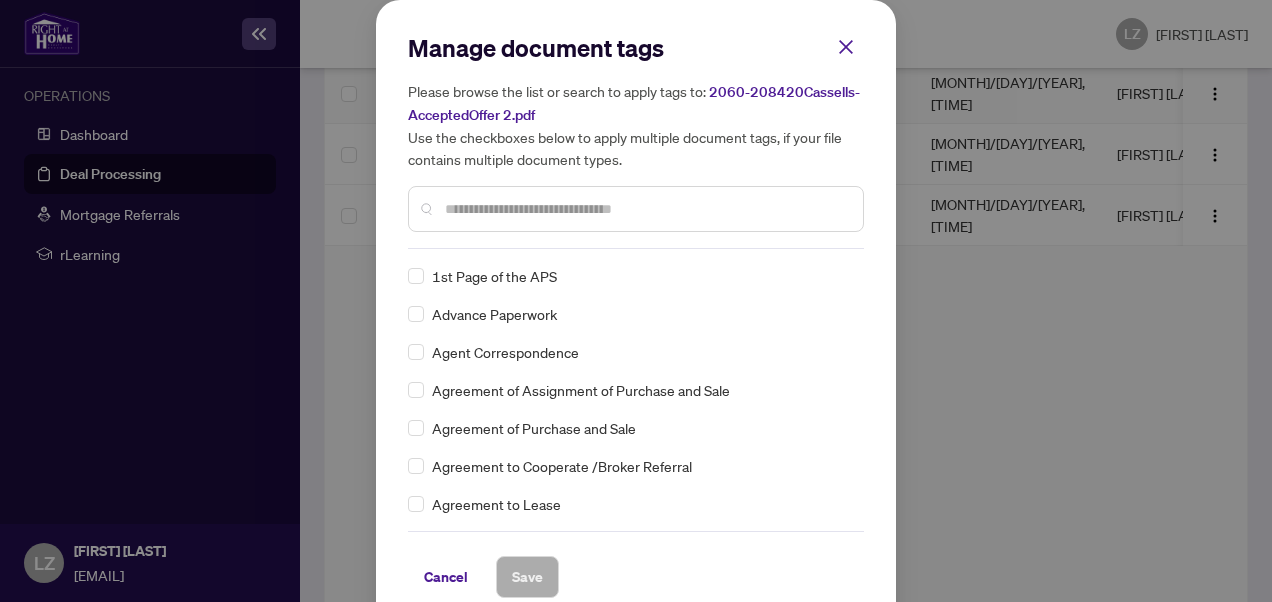 click at bounding box center (646, 209) 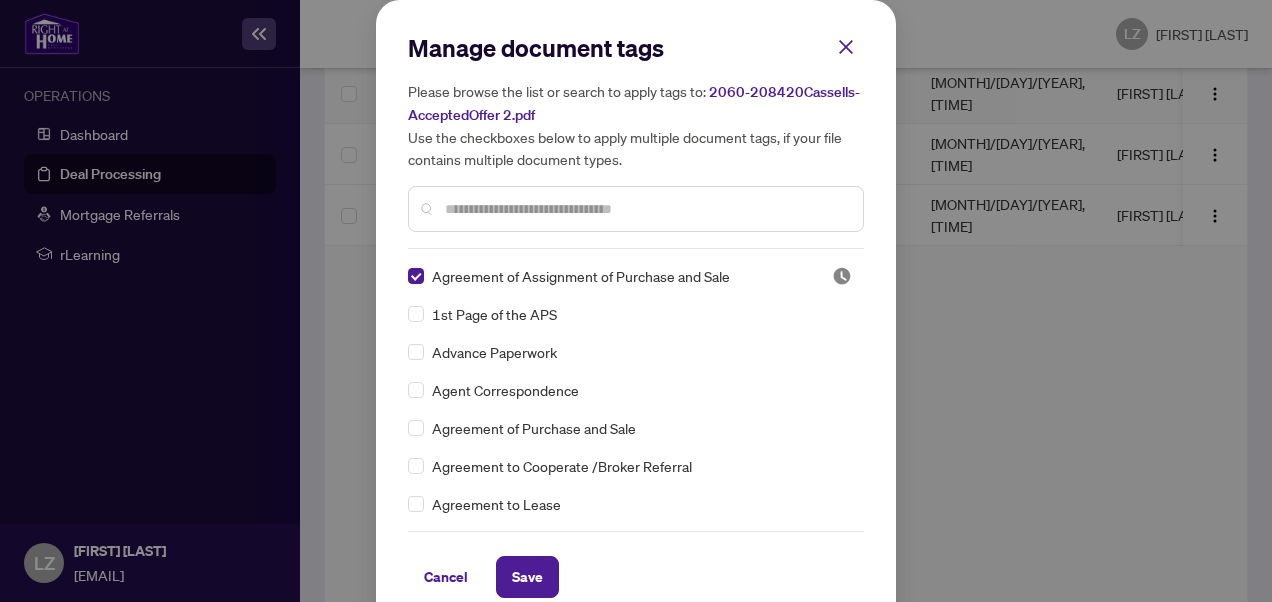 click at bounding box center (646, 209) 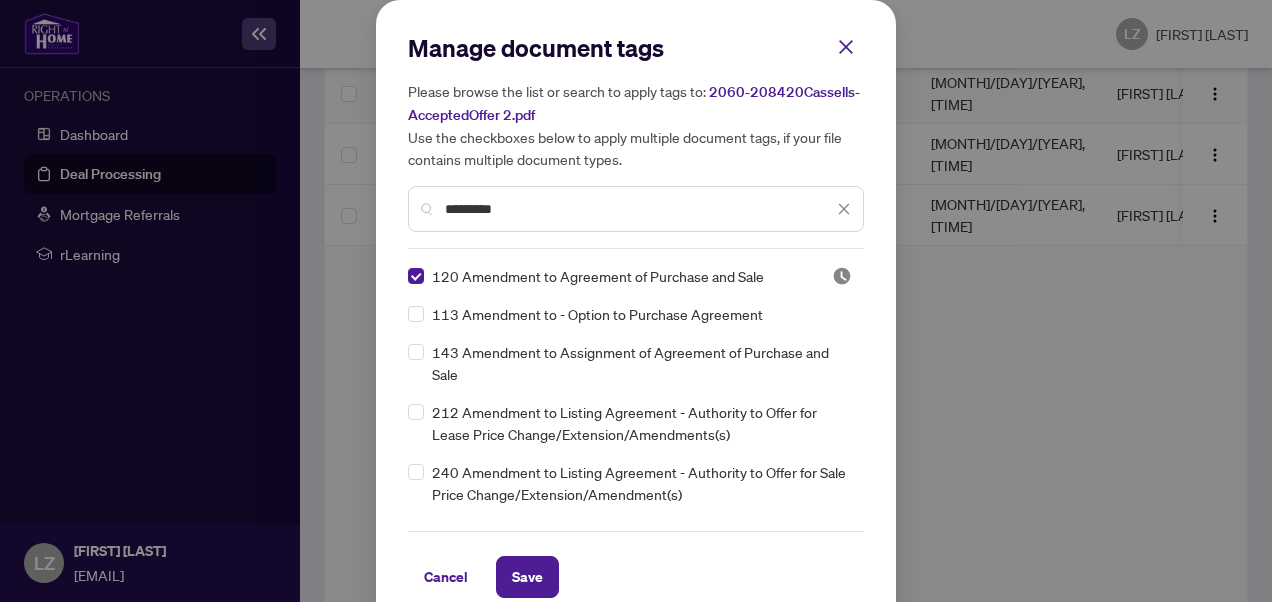 click on "*********" at bounding box center (639, 209) 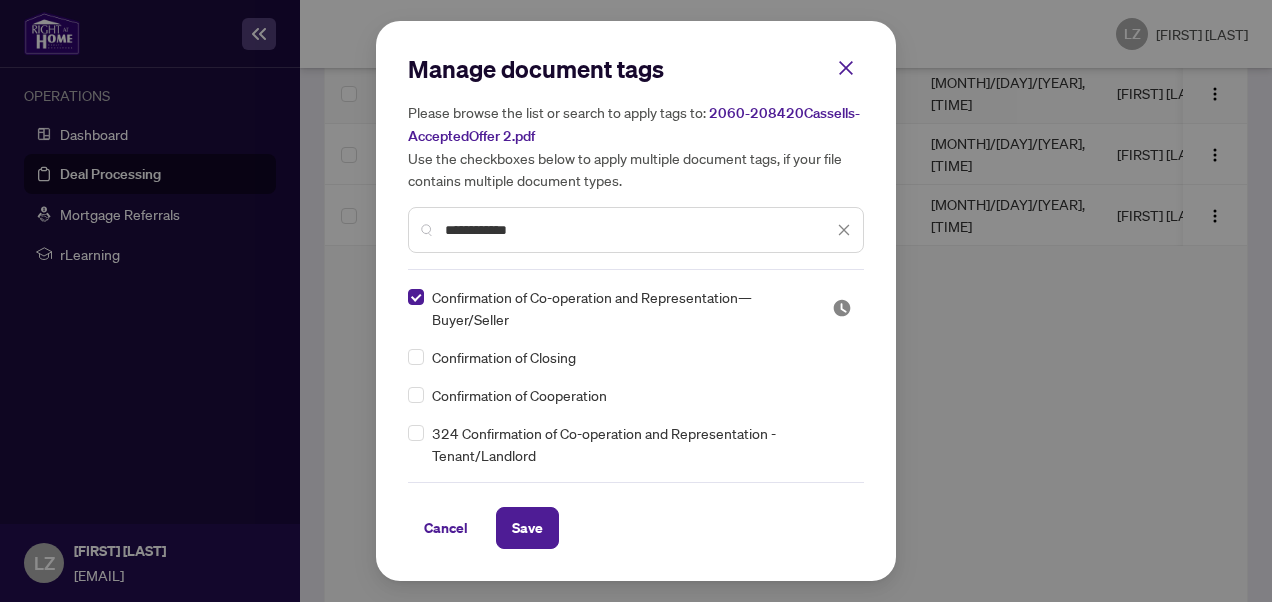 click on "**********" at bounding box center [0, 0] 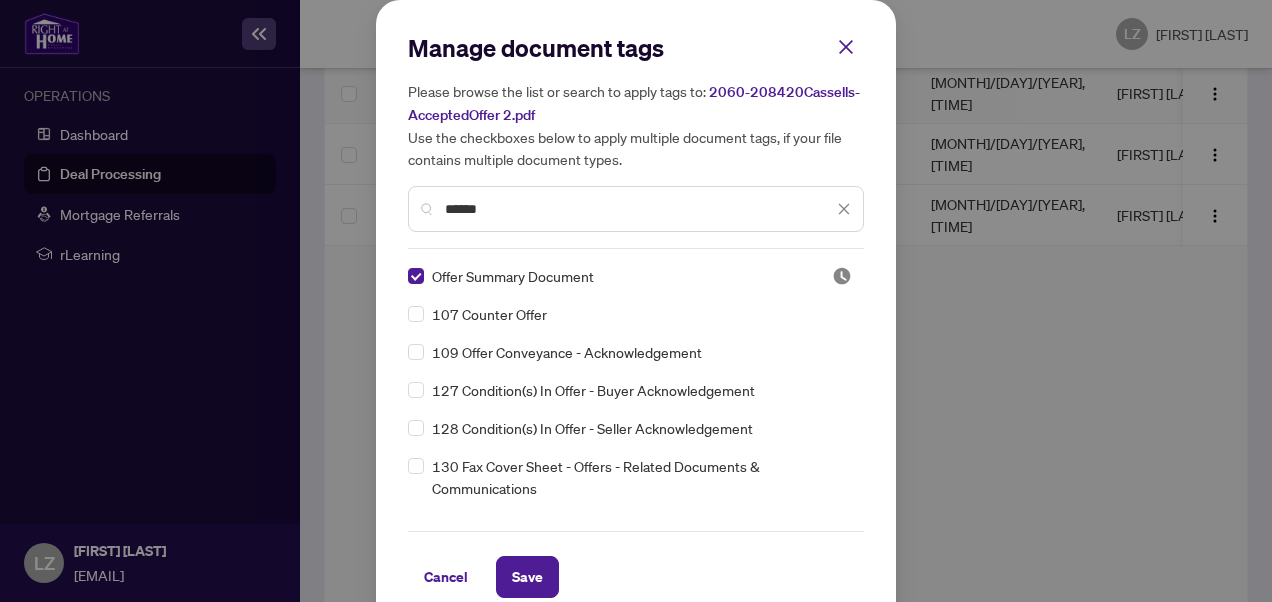 click on "*****" at bounding box center [0, 0] 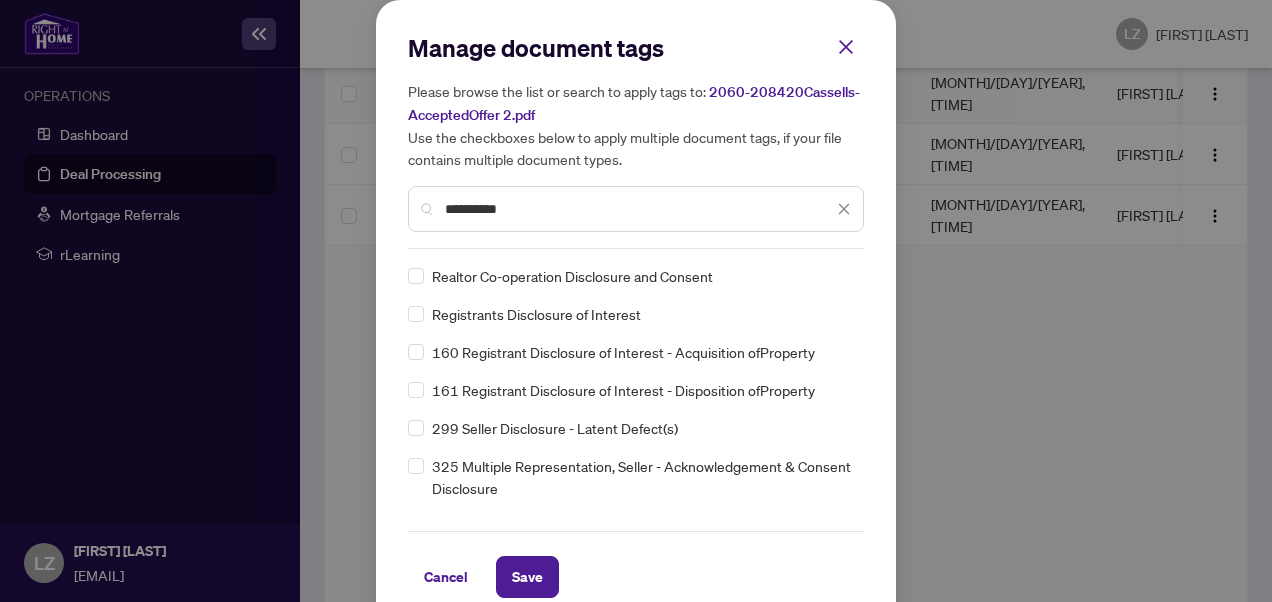 type on "**********" 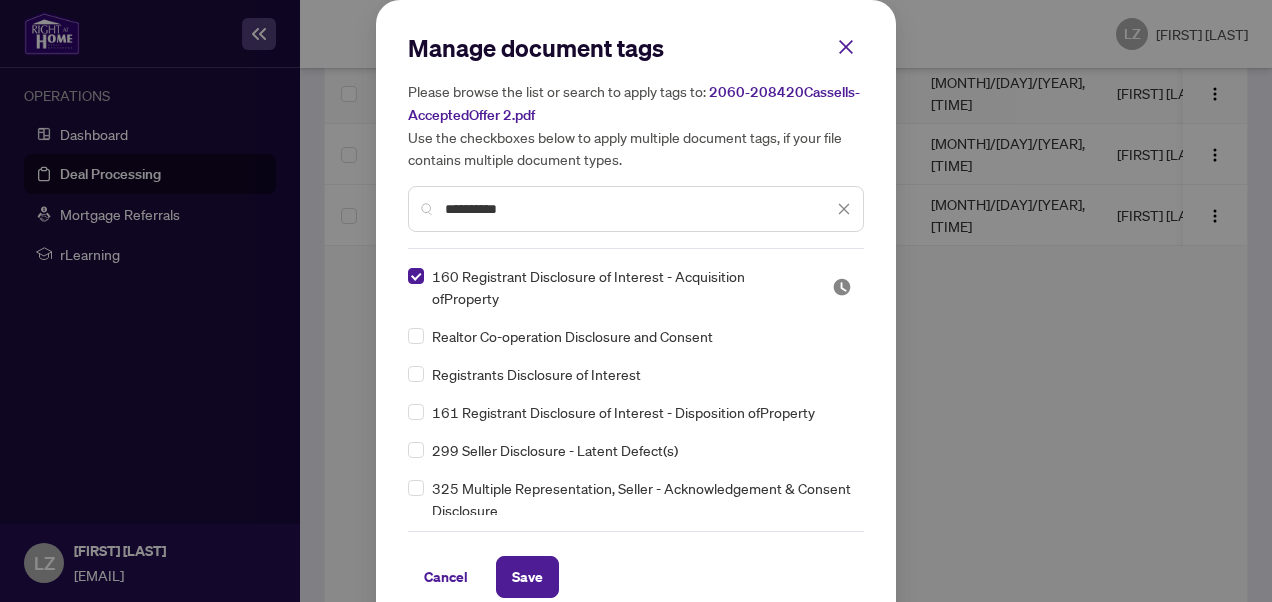 scroll, scrollTop: 246, scrollLeft: 0, axis: vertical 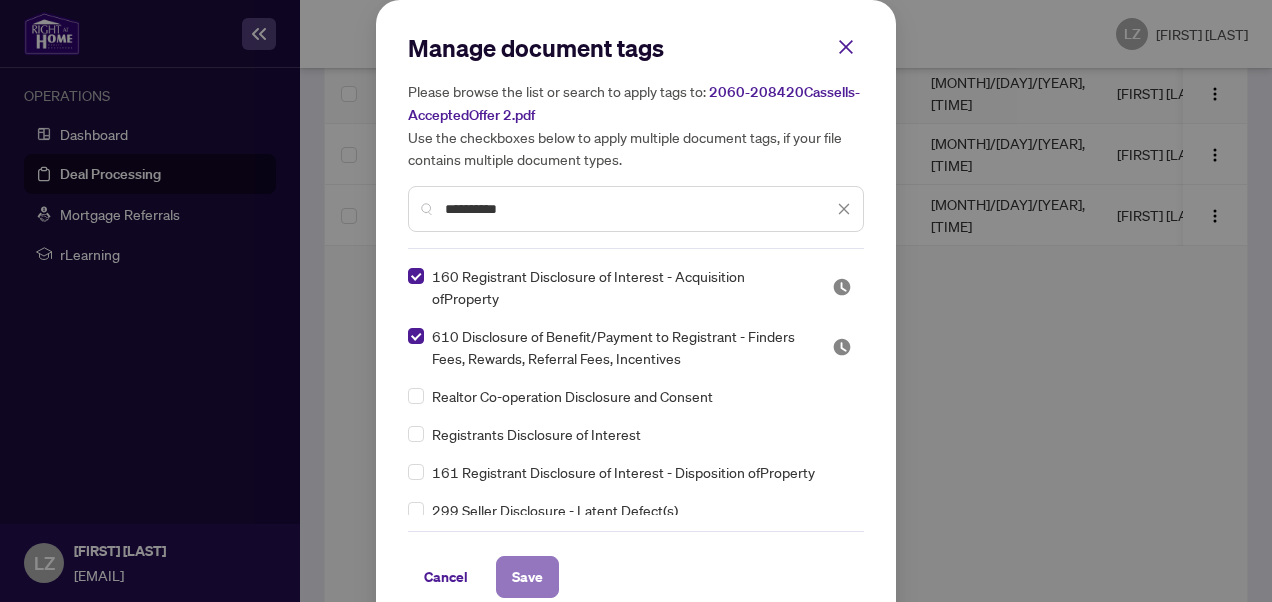 click on "Save" at bounding box center (0, 0) 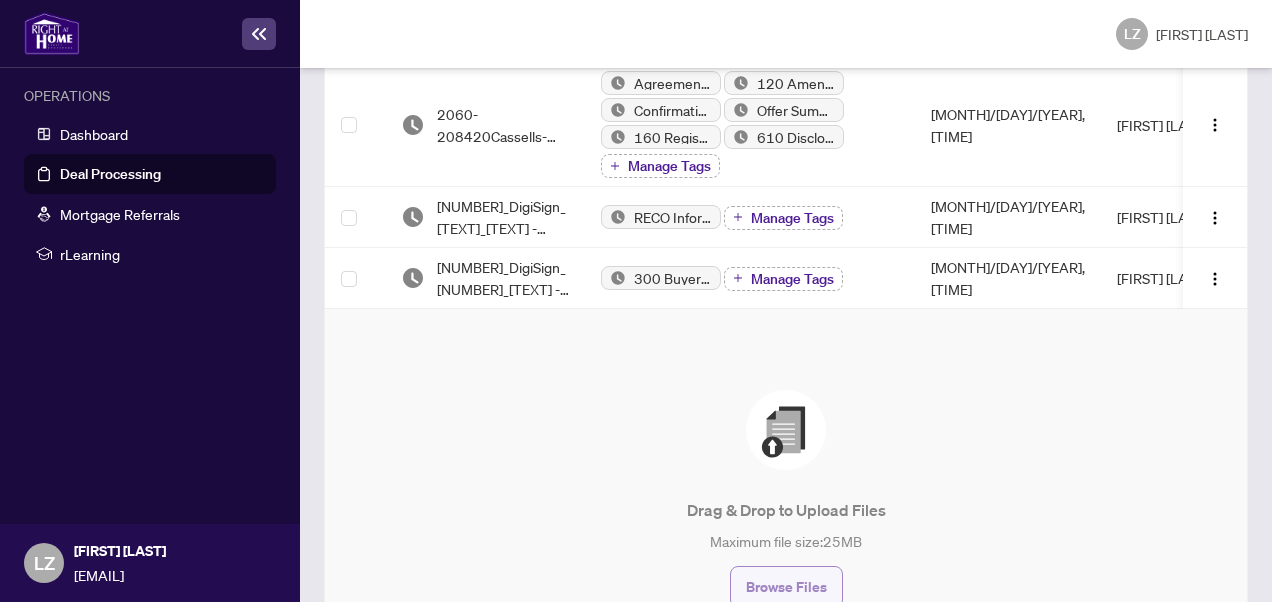 click on "Browse Files" at bounding box center [786, 587] 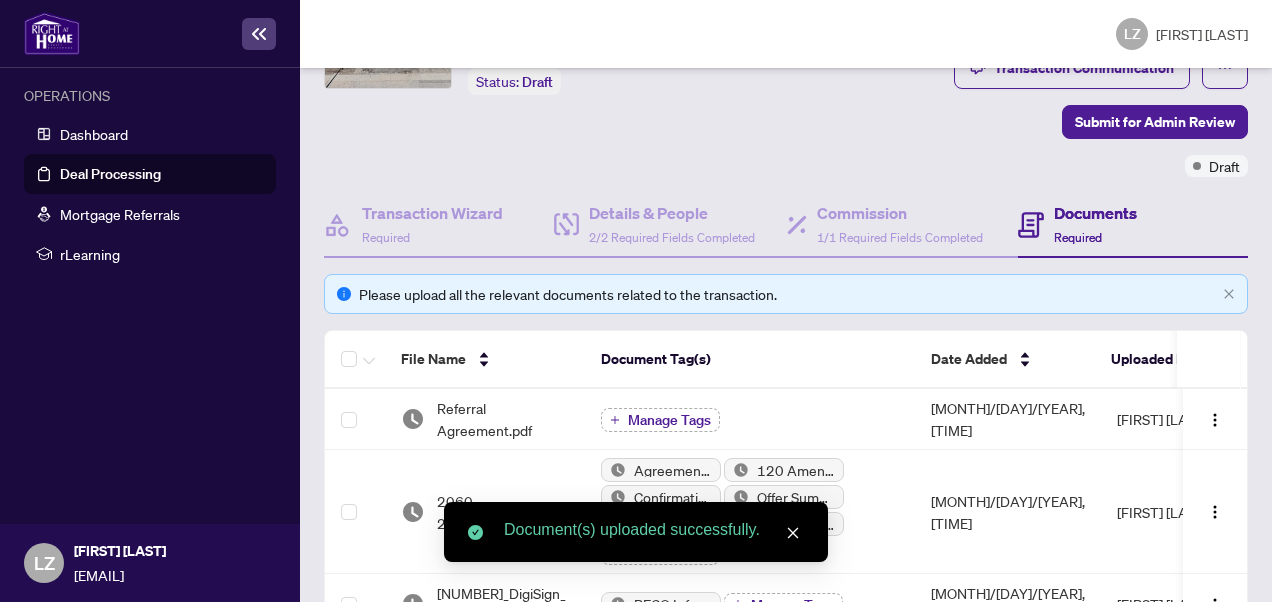 scroll, scrollTop: 138, scrollLeft: 0, axis: vertical 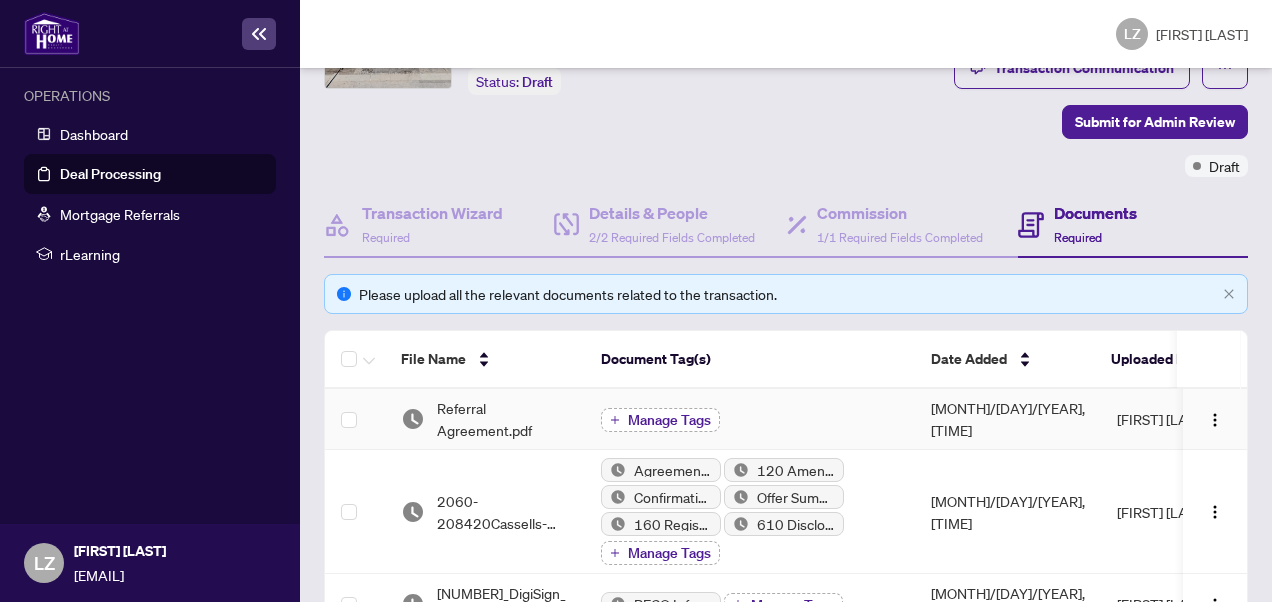 click on "Manage Tags" at bounding box center (669, 420) 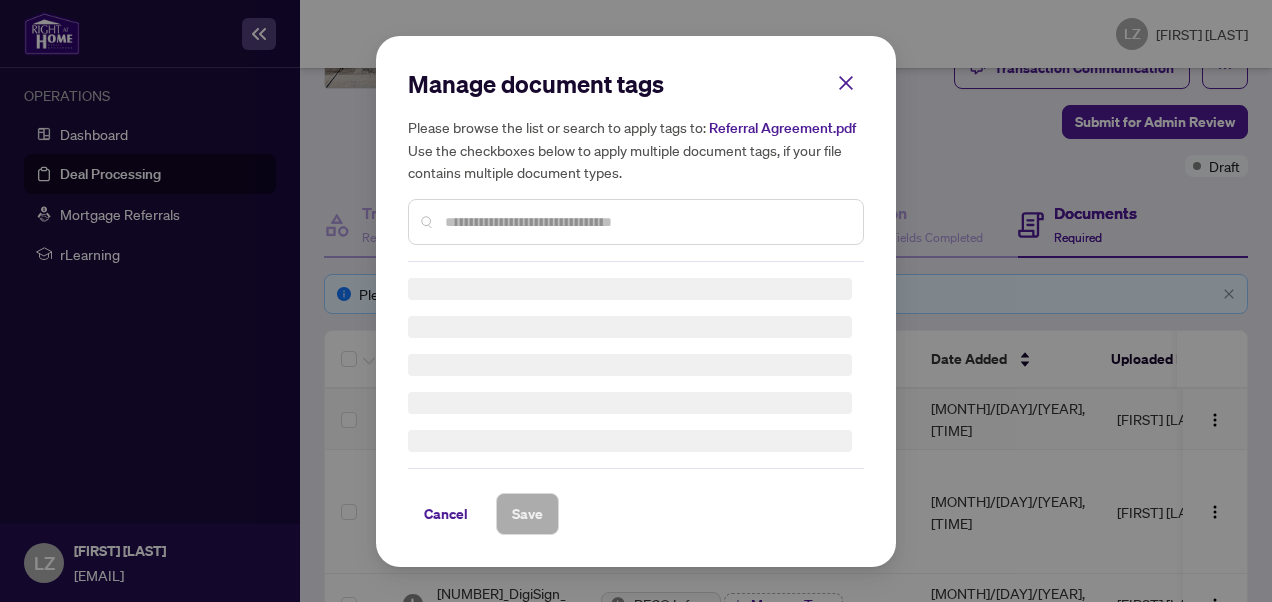 click on "Manage document tags Please browse the list or search to apply tags to:   Referral Agreement.pdf   Use the checkboxes below to apply multiple document tags, if your file contains multiple document types.   Cancel Save" at bounding box center [0, 0] 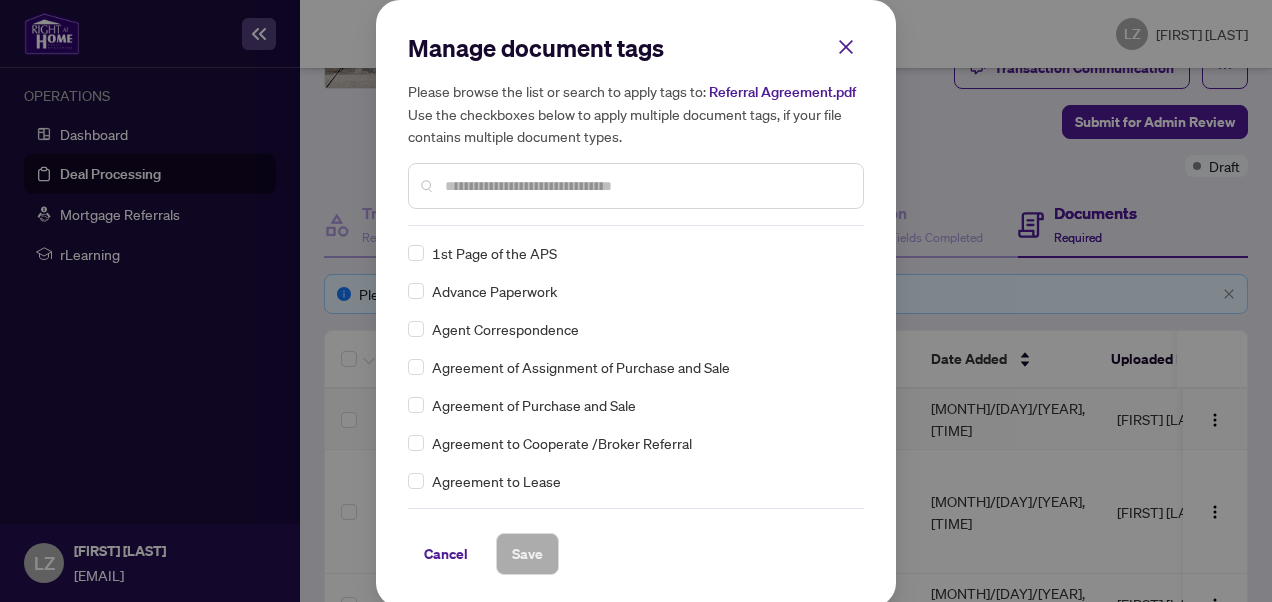 click at bounding box center [646, 186] 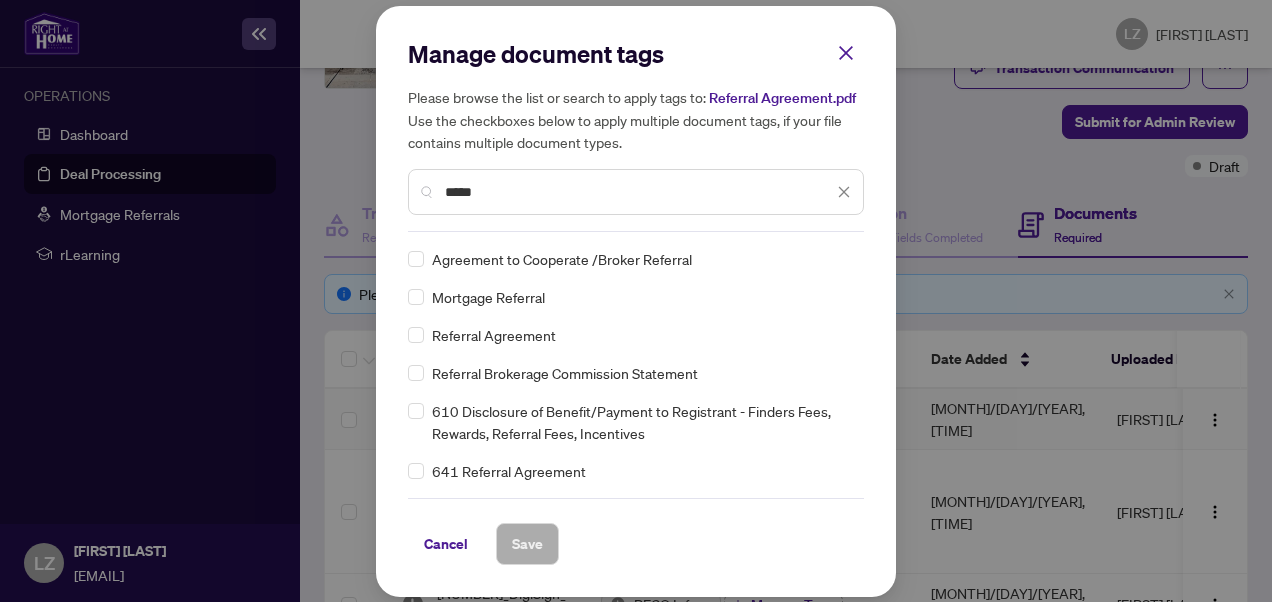 type on "*****" 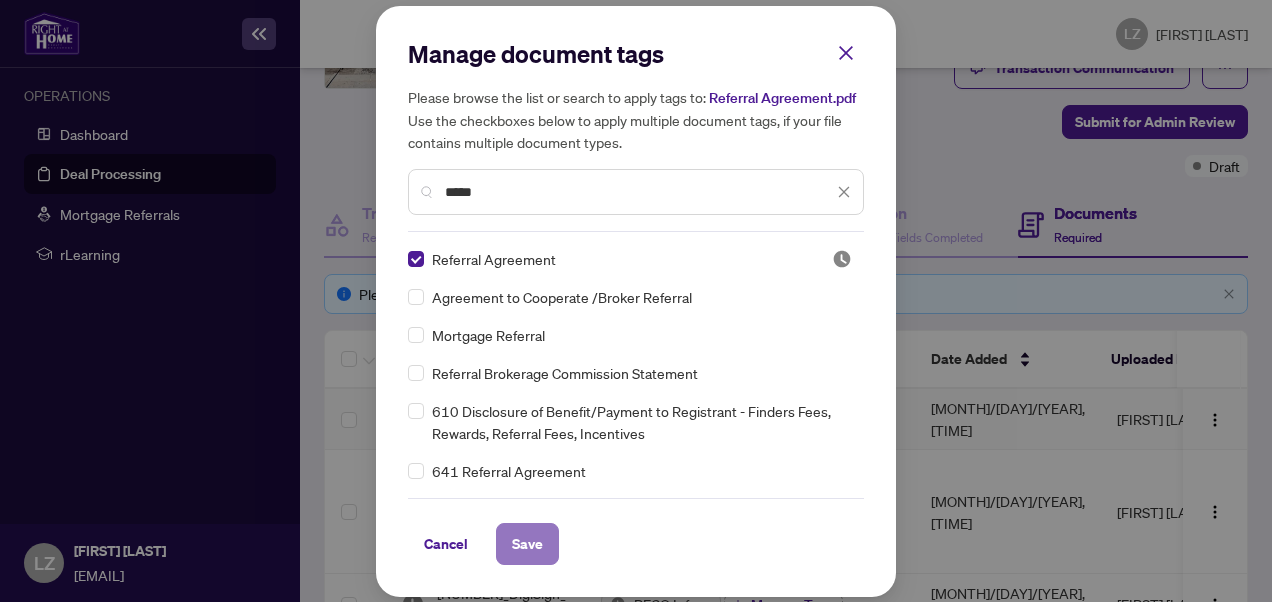 click on "Save" at bounding box center (0, 0) 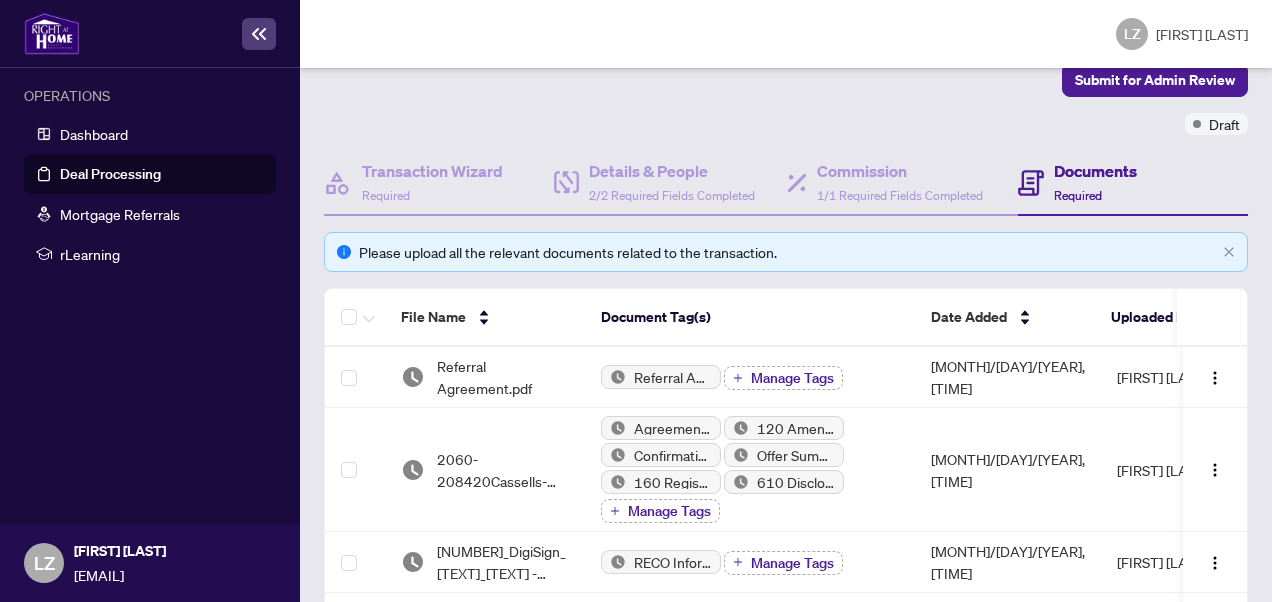 scroll, scrollTop: 177, scrollLeft: 0, axis: vertical 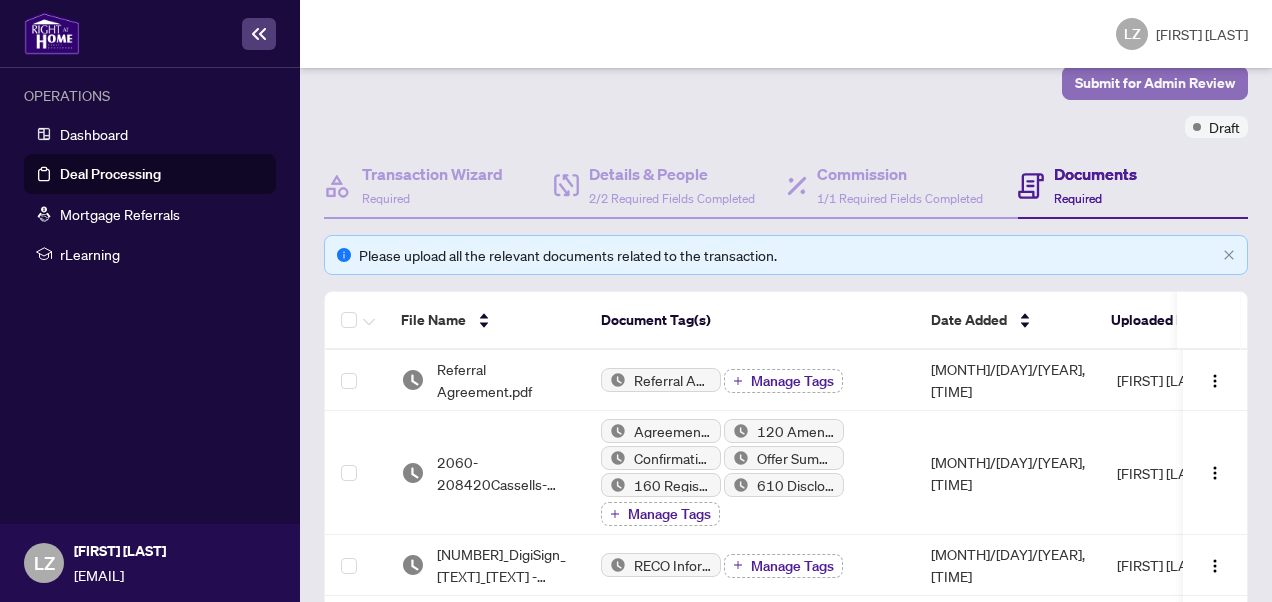 click on "Submit for Admin Review" at bounding box center [1155, 83] 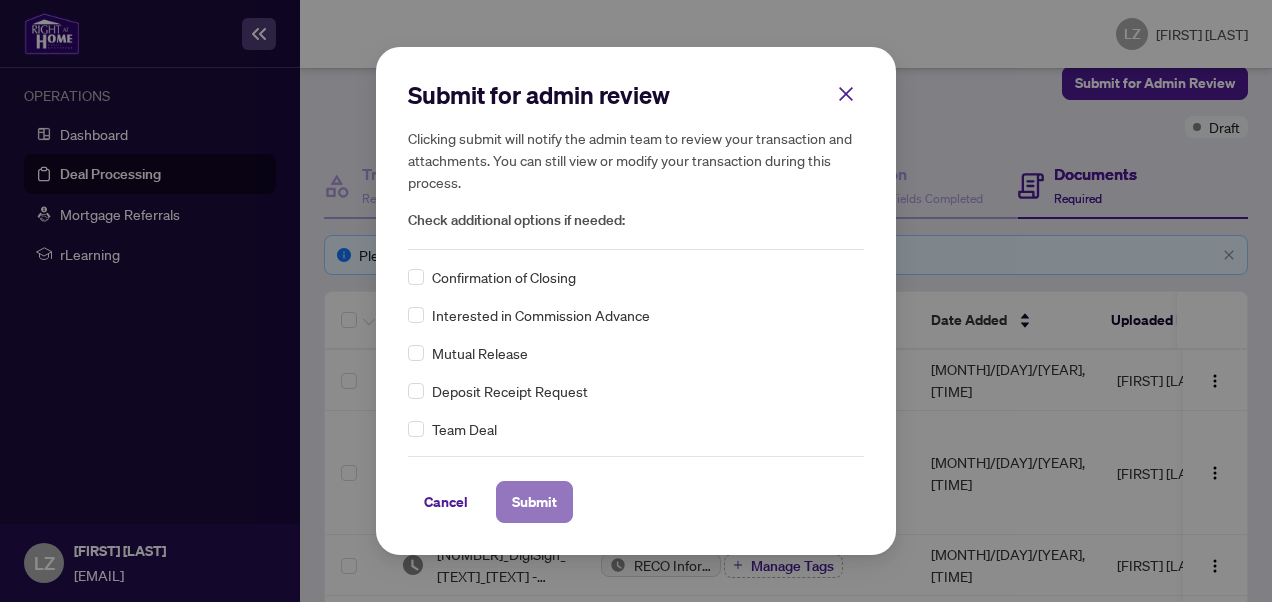 click on "Submit" at bounding box center [0, 0] 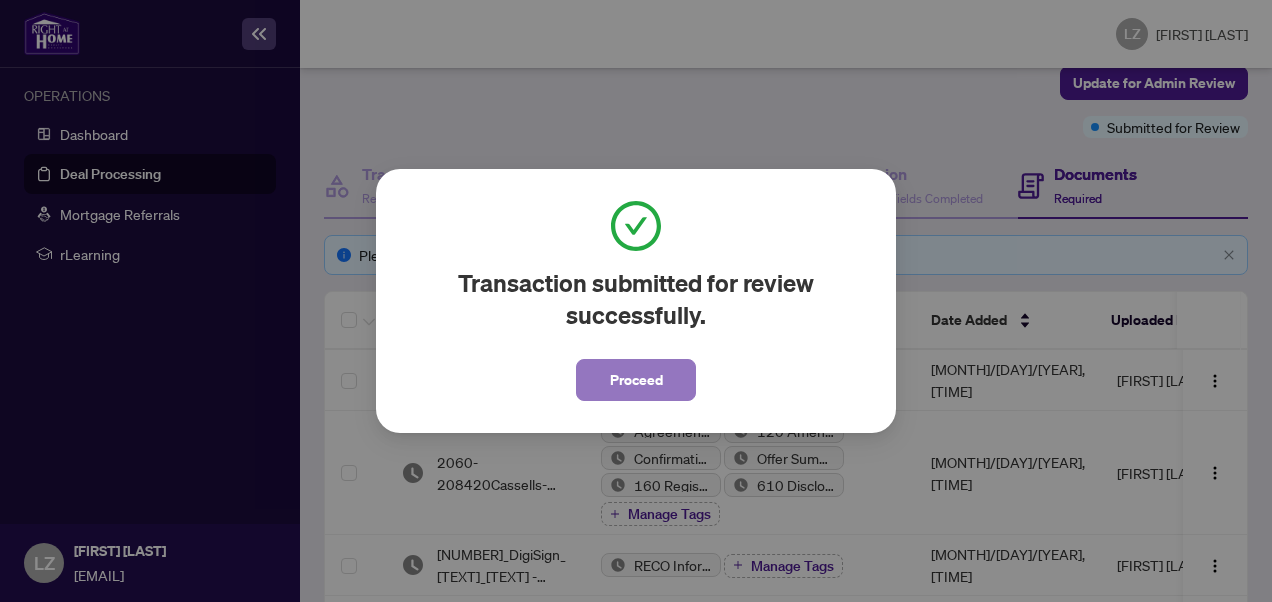 click on "Proceed" at bounding box center (636, 380) 